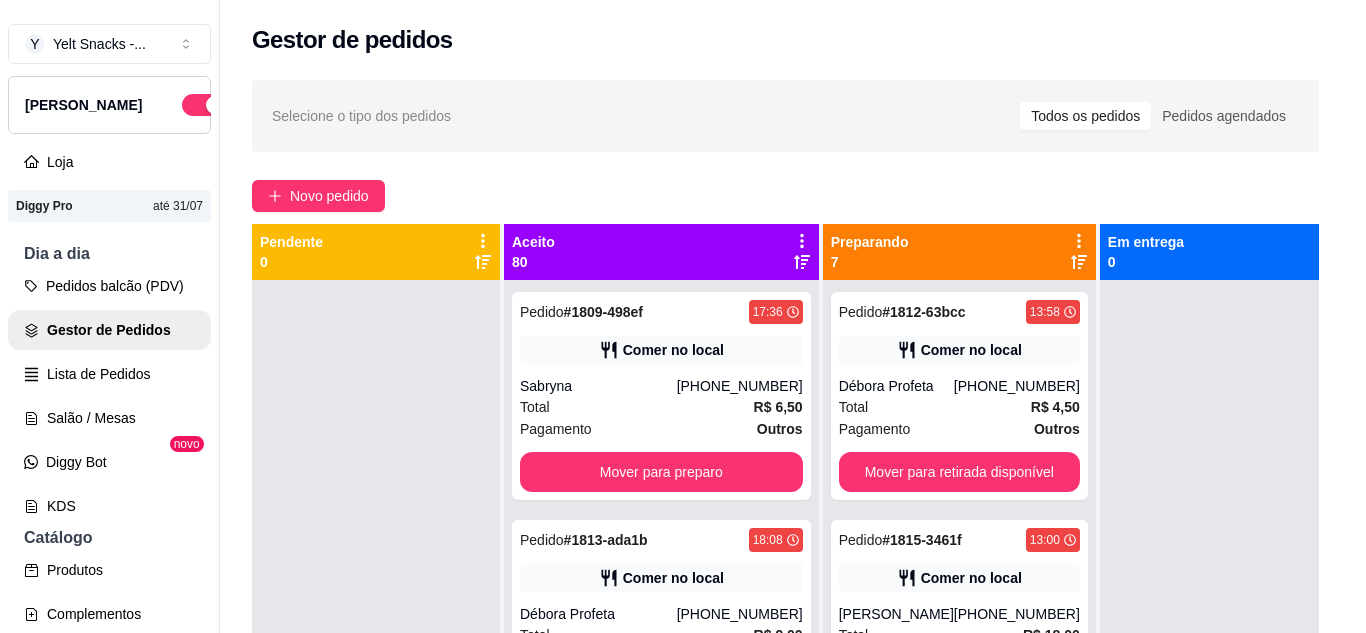 scroll, scrollTop: 32, scrollLeft: 0, axis: vertical 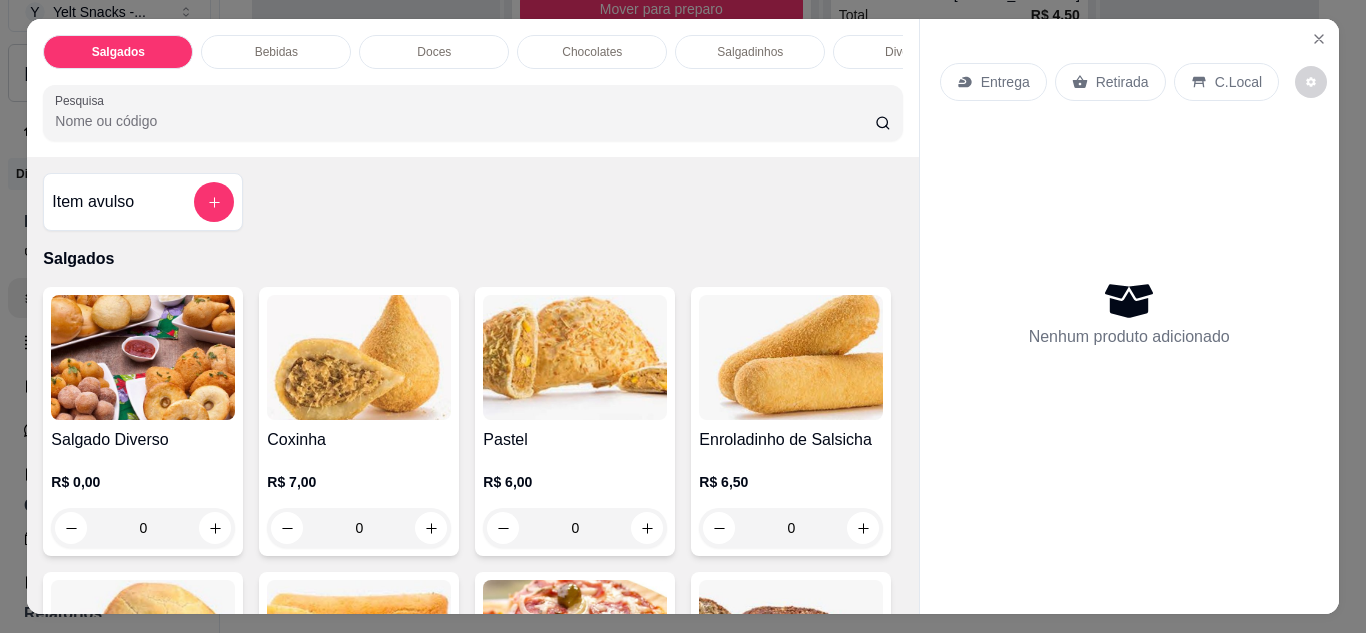 click on "C.Local" at bounding box center (1238, 82) 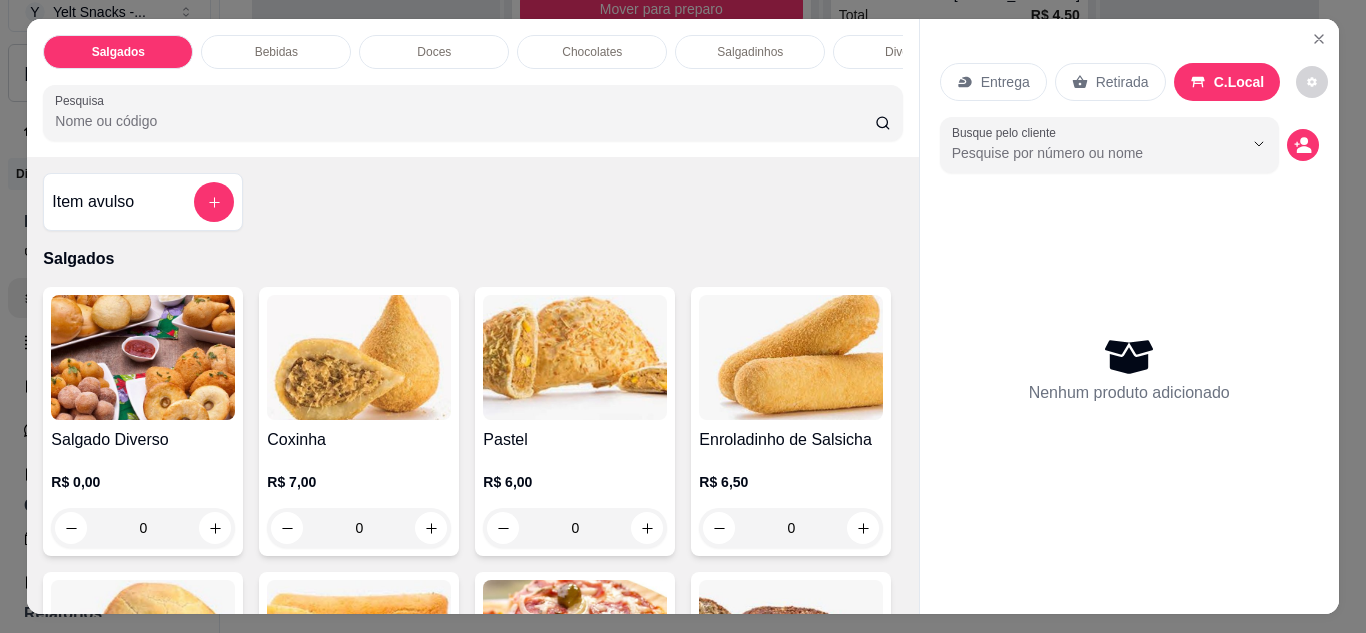 click at bounding box center [1258, 143] 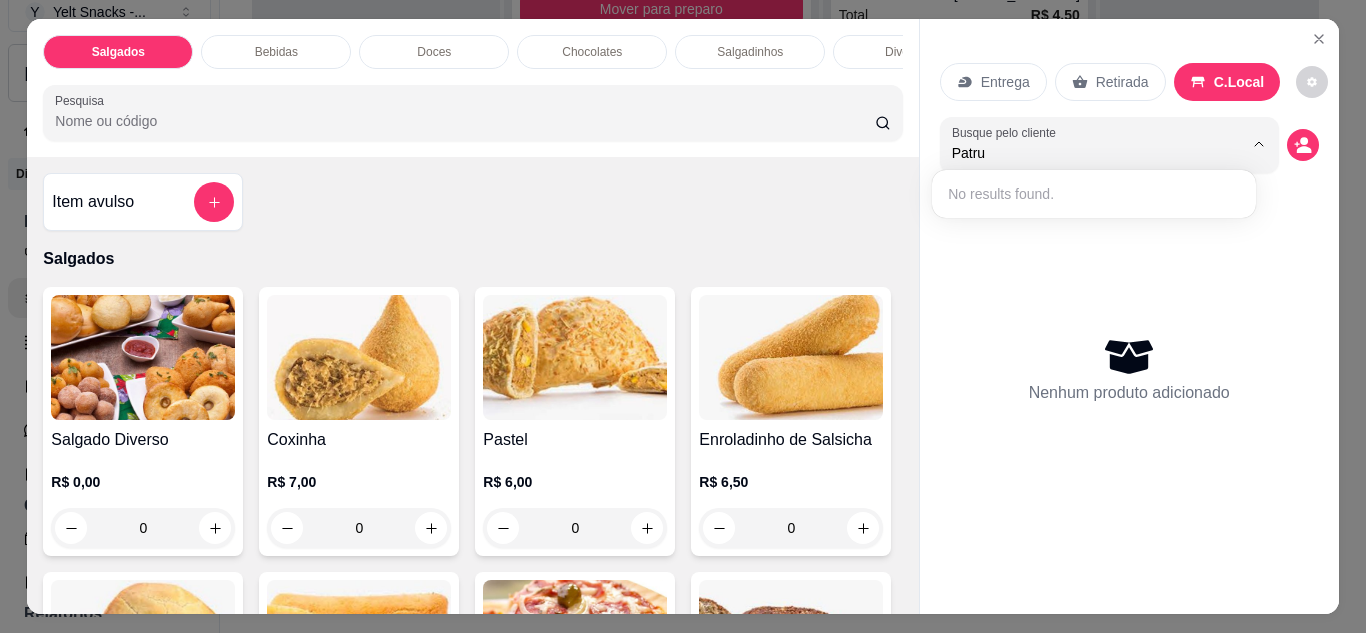 type on "Patr" 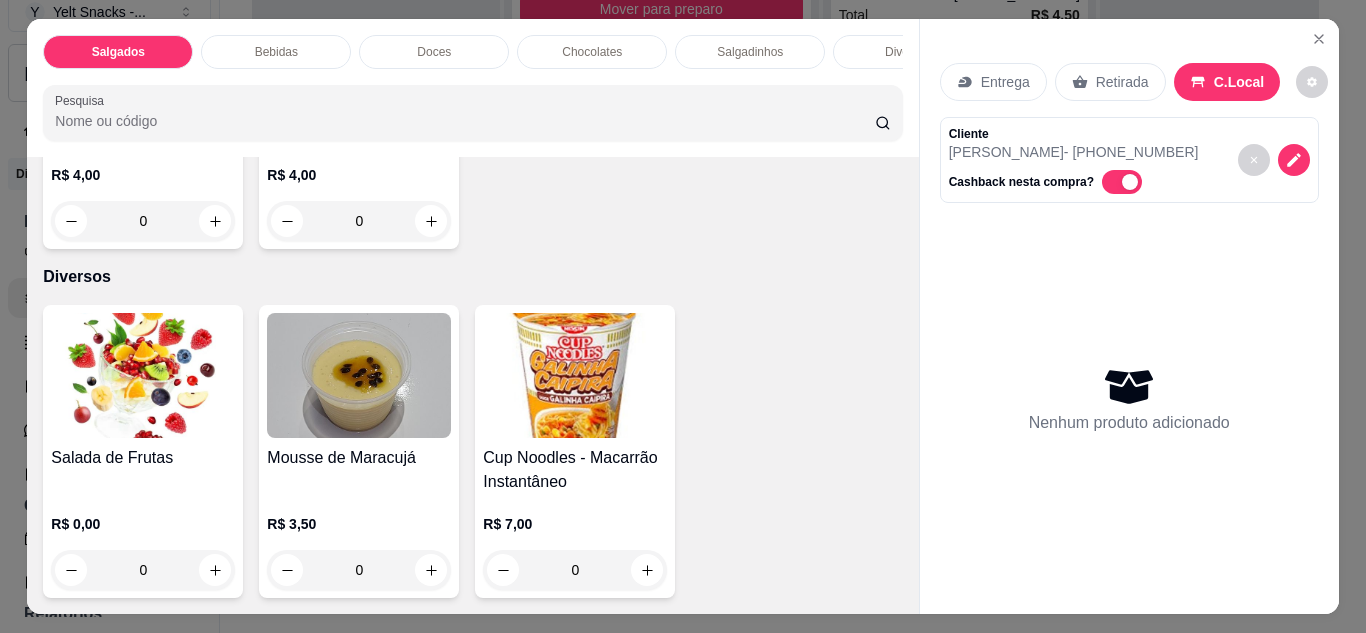 scroll, scrollTop: 4356, scrollLeft: 0, axis: vertical 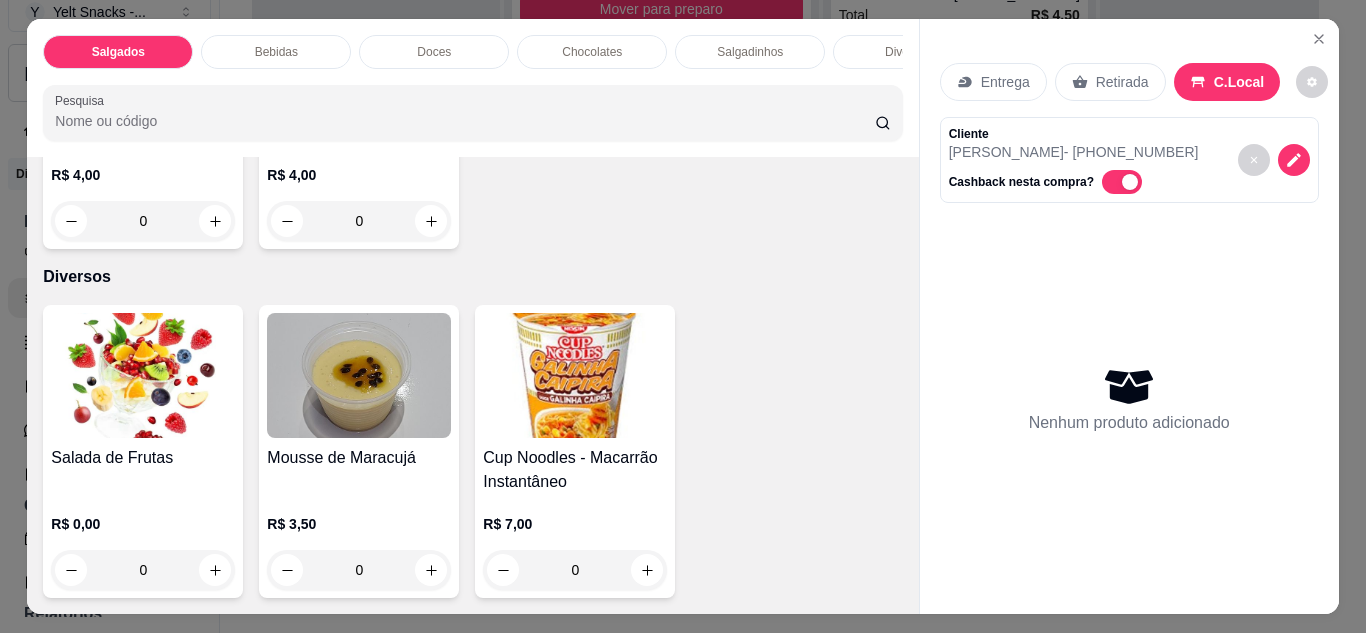 click at bounding box center (359, -275) 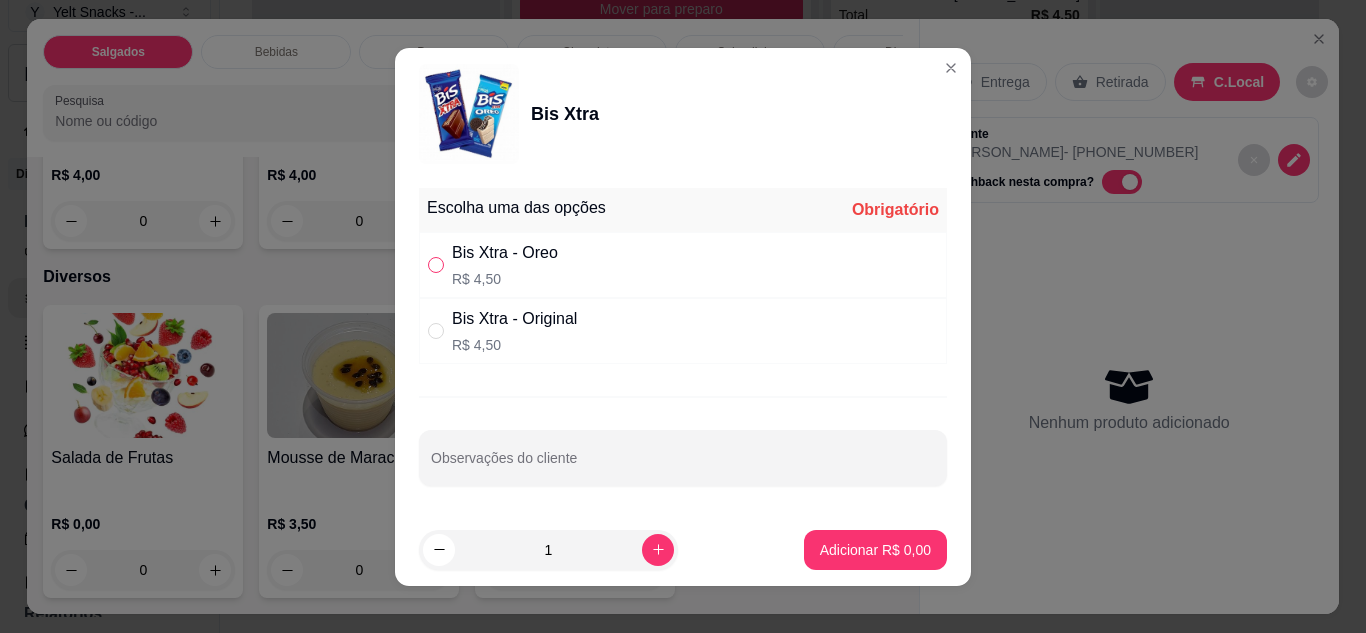 click at bounding box center (436, 265) 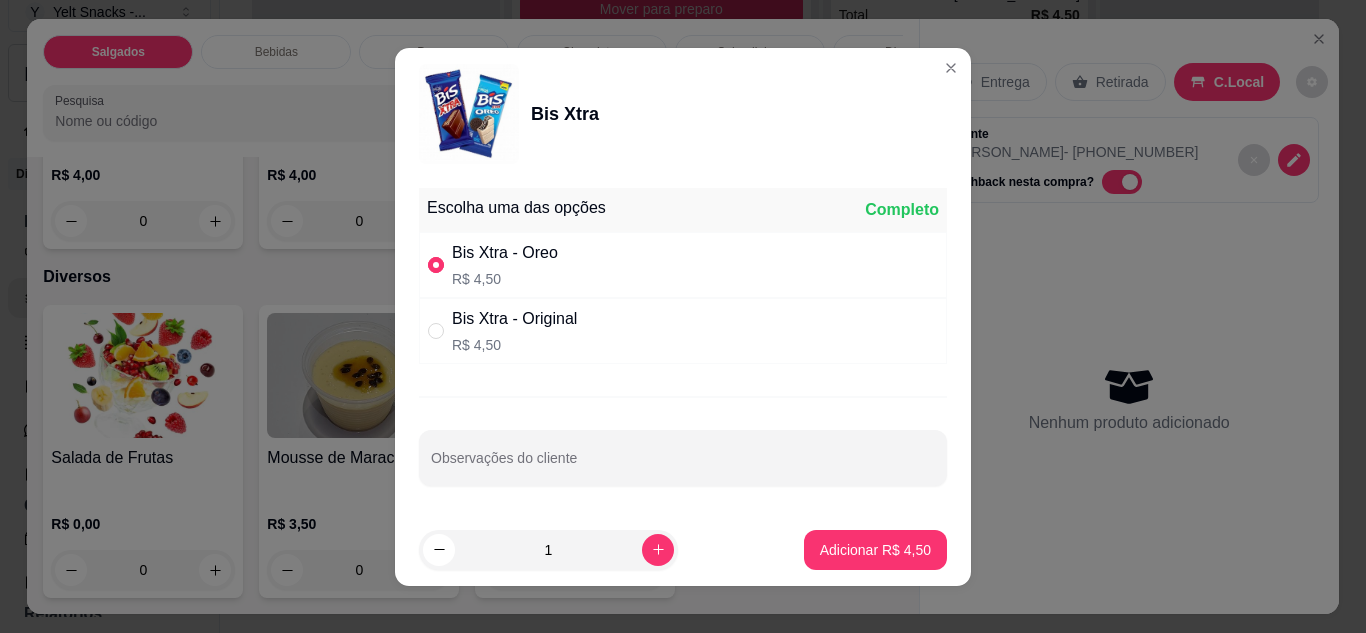 click on "Adicionar   R$ 4,50" at bounding box center [875, 550] 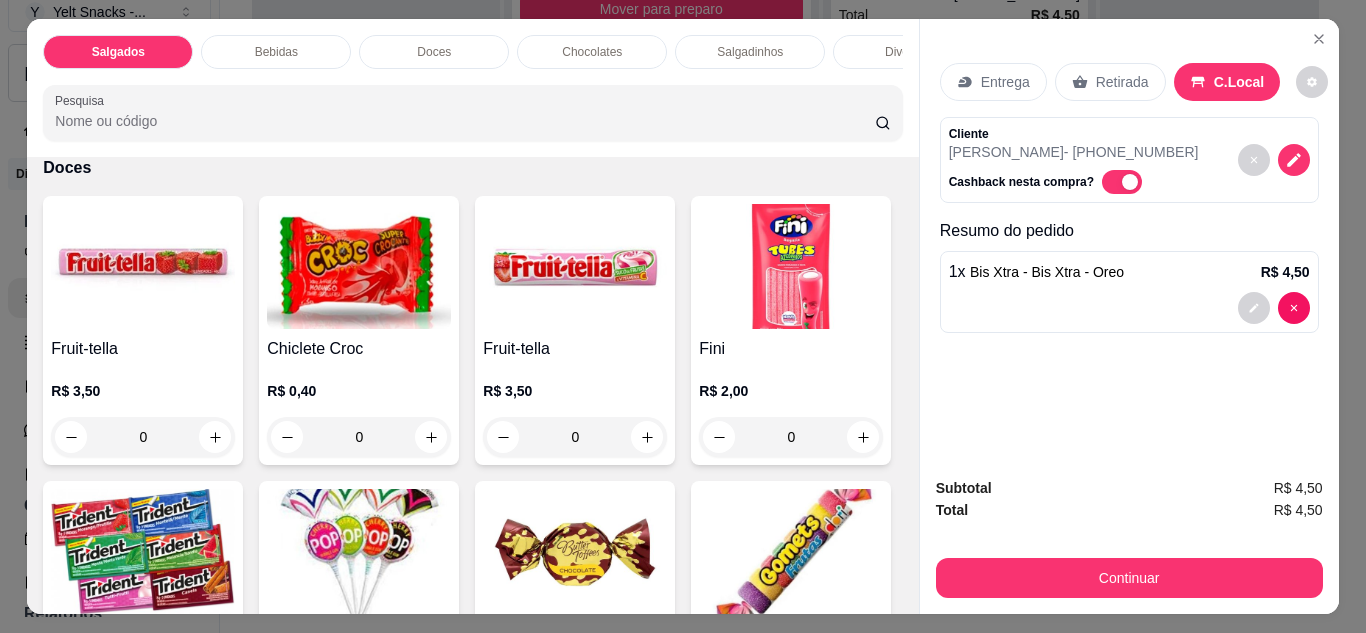 scroll, scrollTop: 1760, scrollLeft: 0, axis: vertical 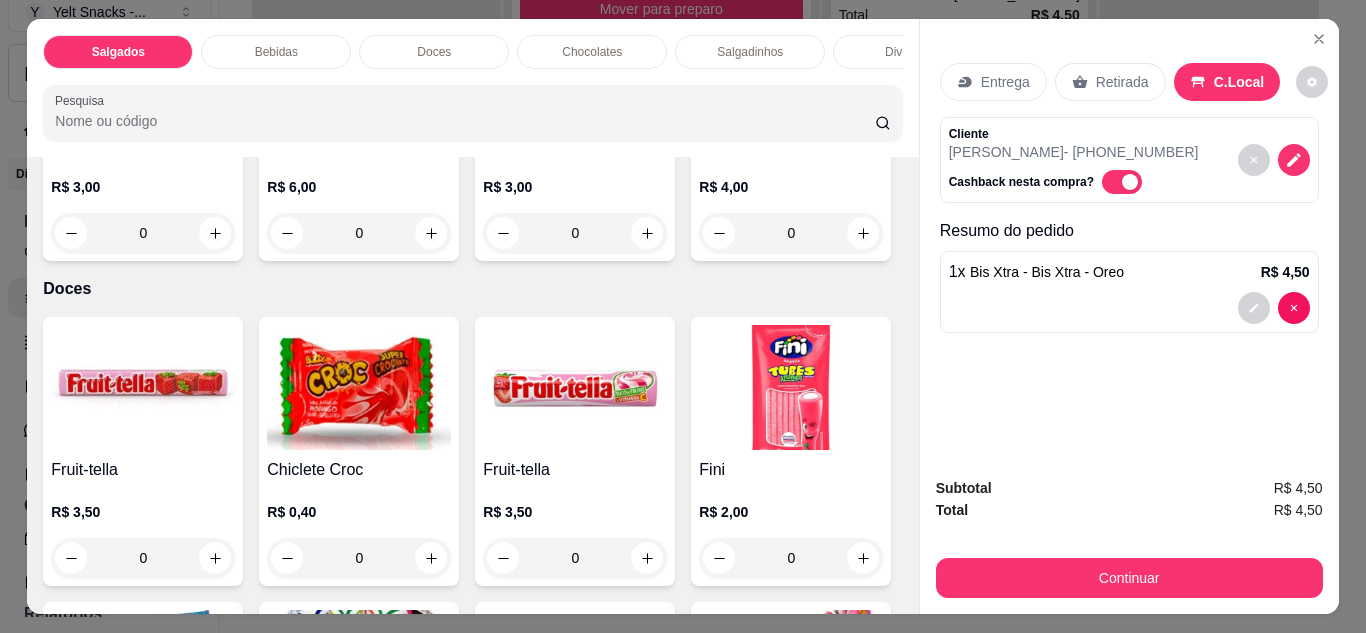 click on "Kapo   R$ 4,00 0" at bounding box center (791, -159) 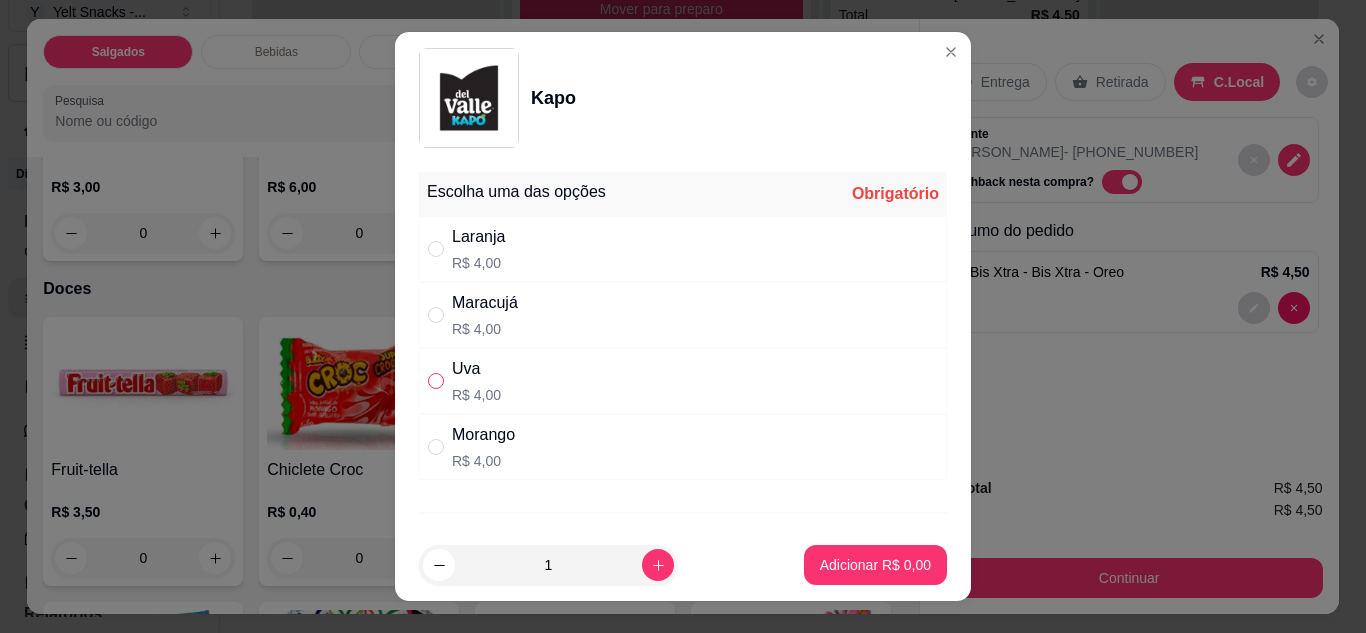 click at bounding box center [436, 381] 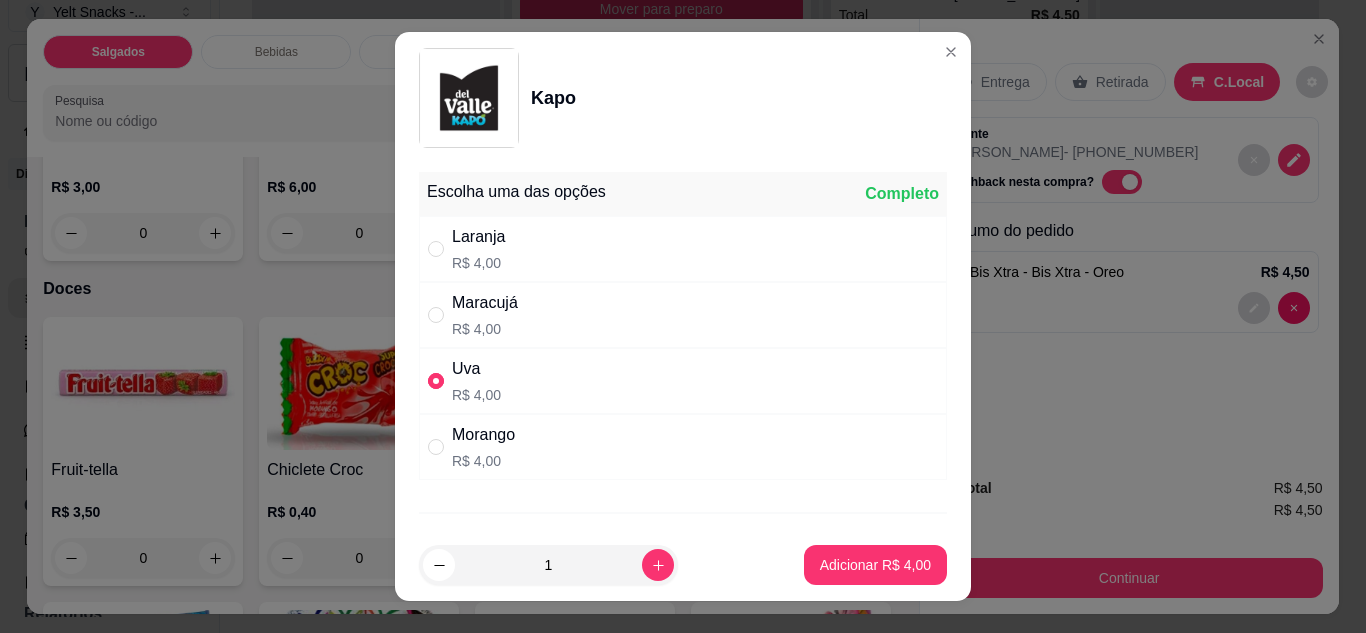 click on "Adicionar   R$ 4,00" at bounding box center [875, 565] 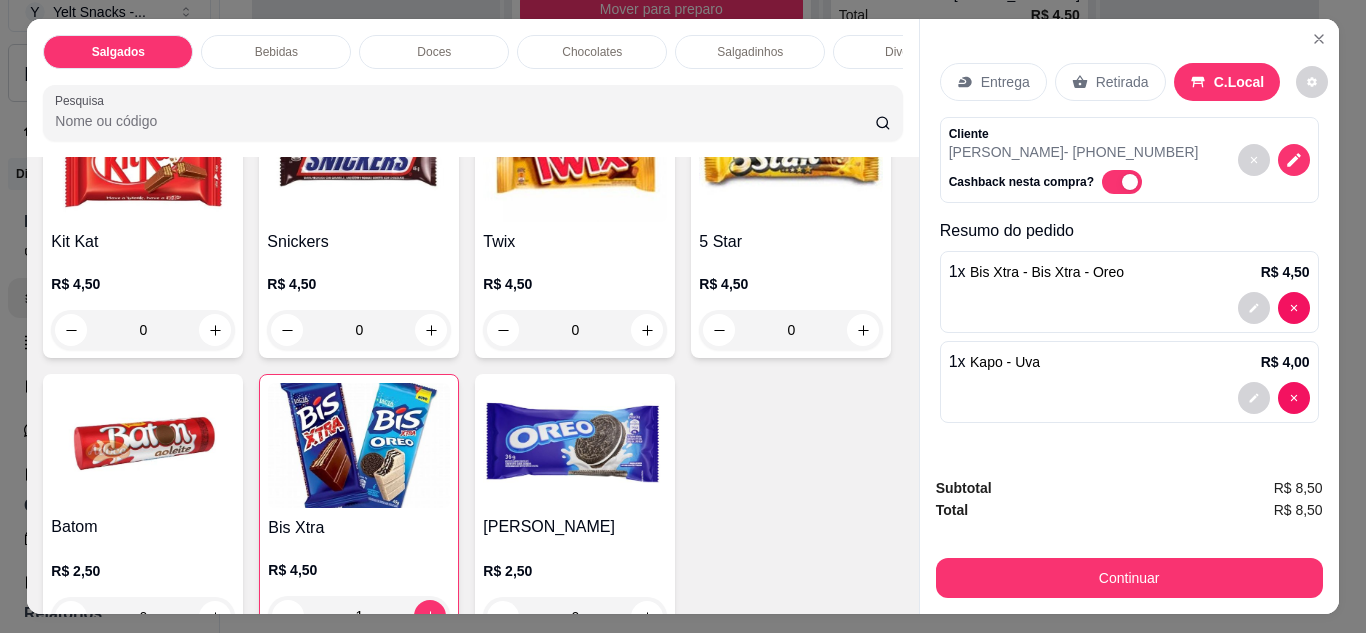 scroll, scrollTop: 3172, scrollLeft: 0, axis: vertical 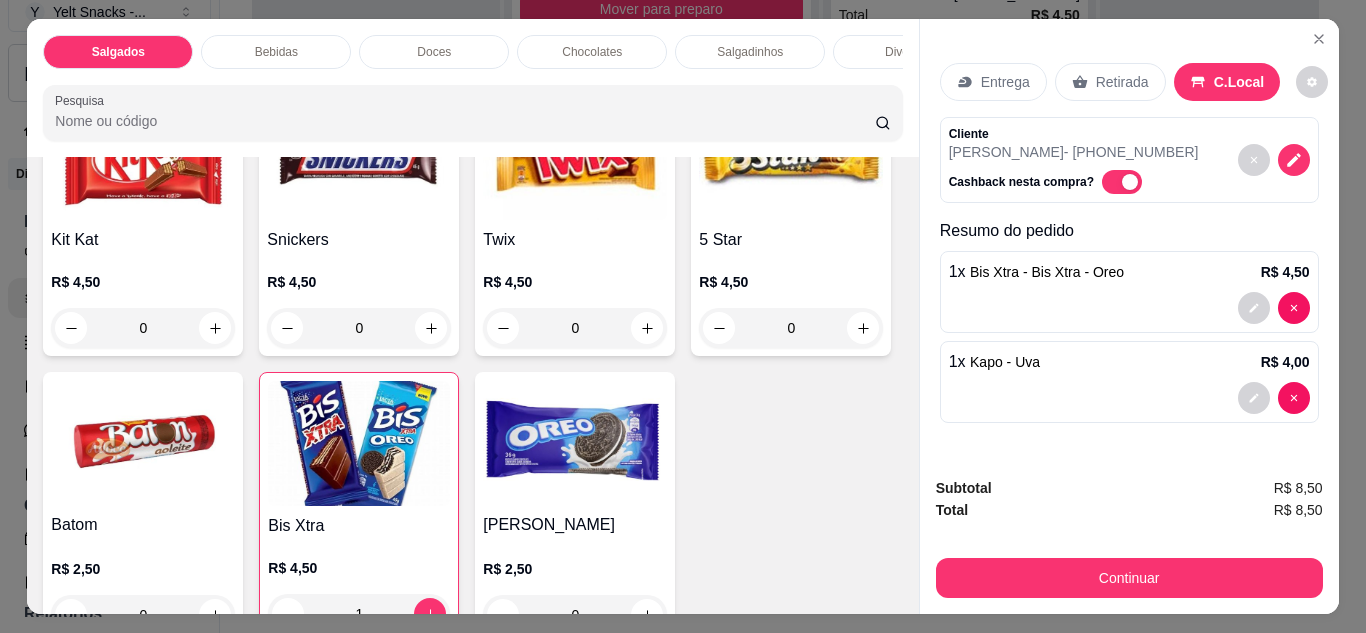 click at bounding box center (575, -453) 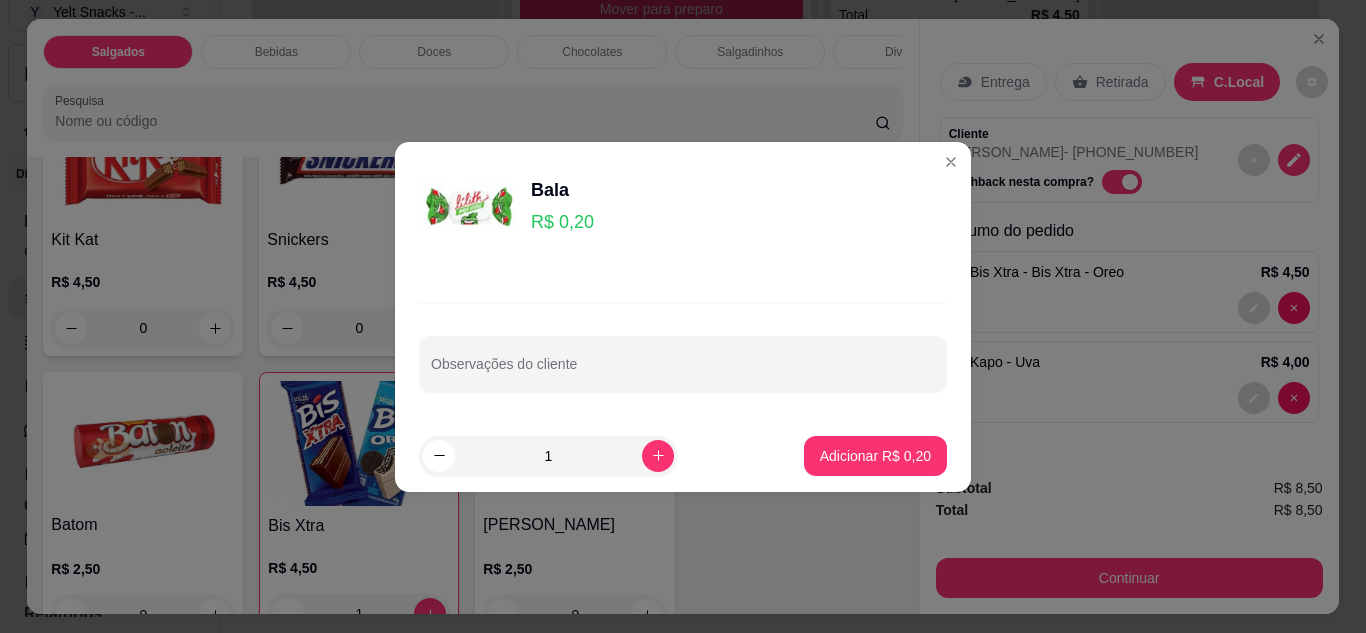 click 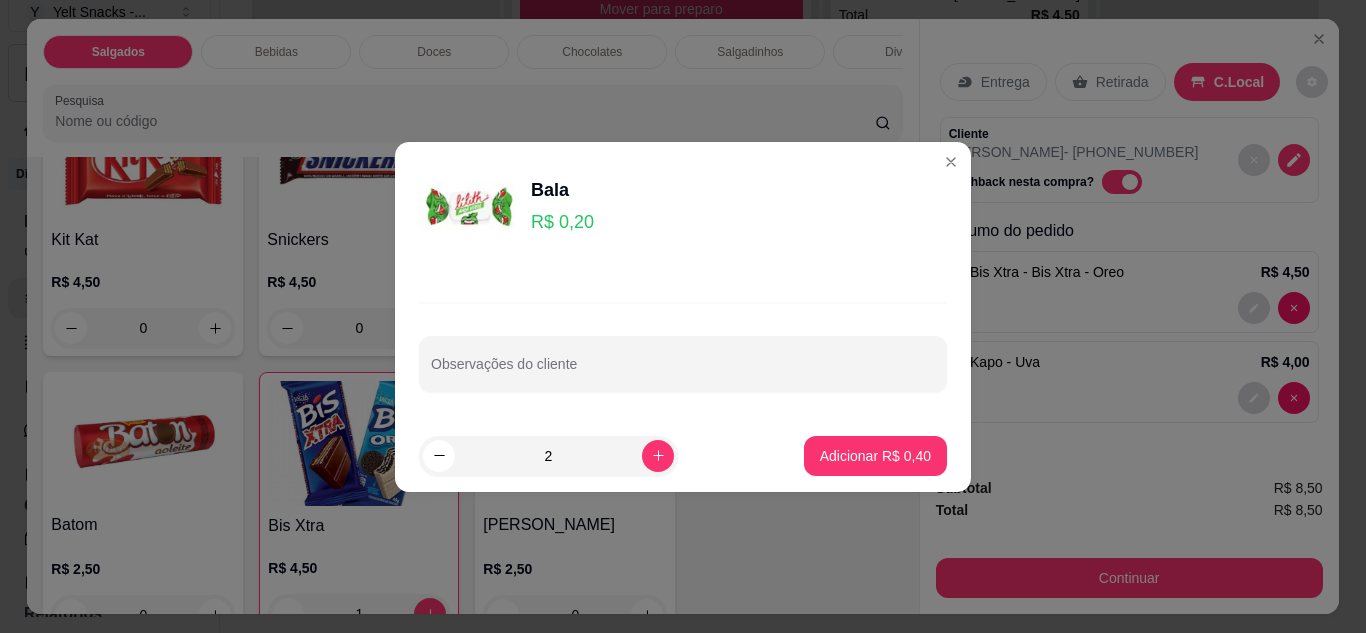 click 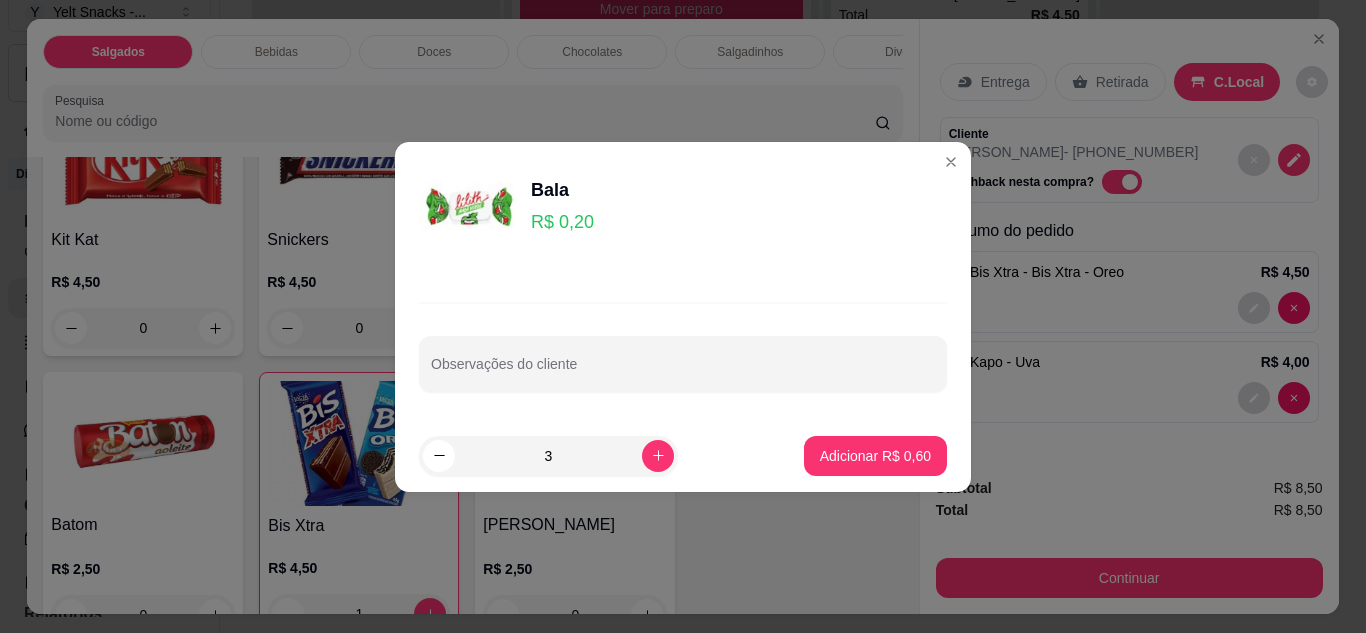click at bounding box center [658, 456] 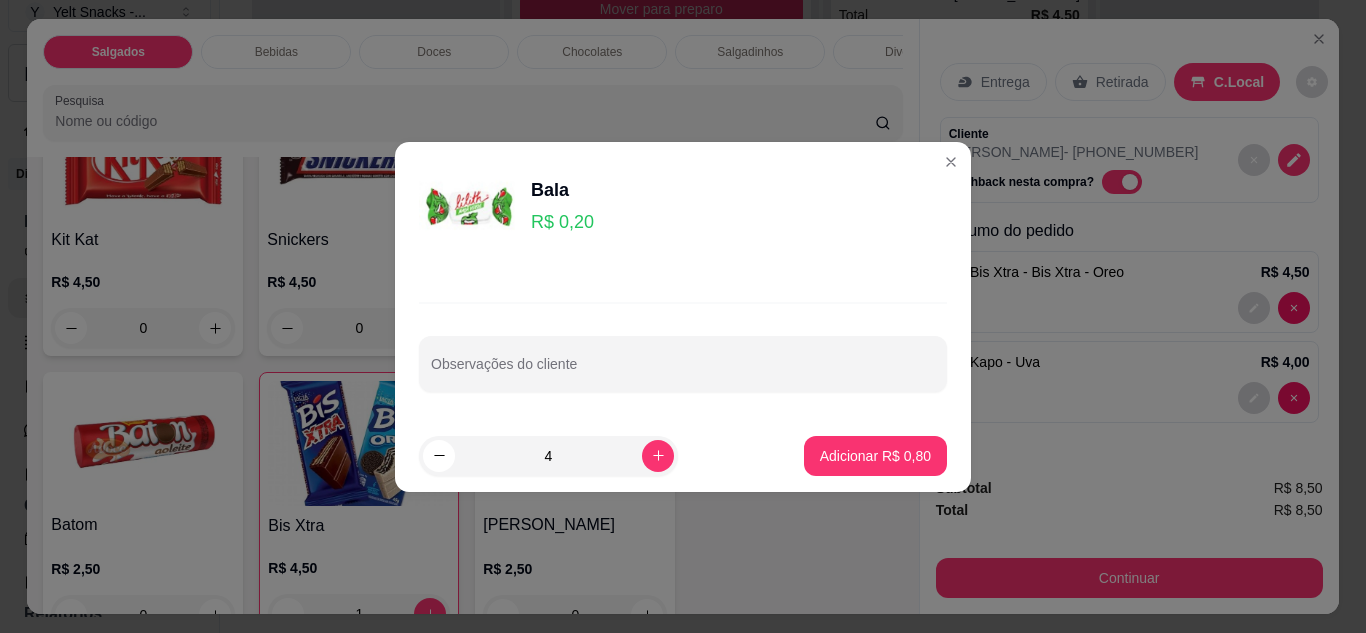 click at bounding box center [658, 456] 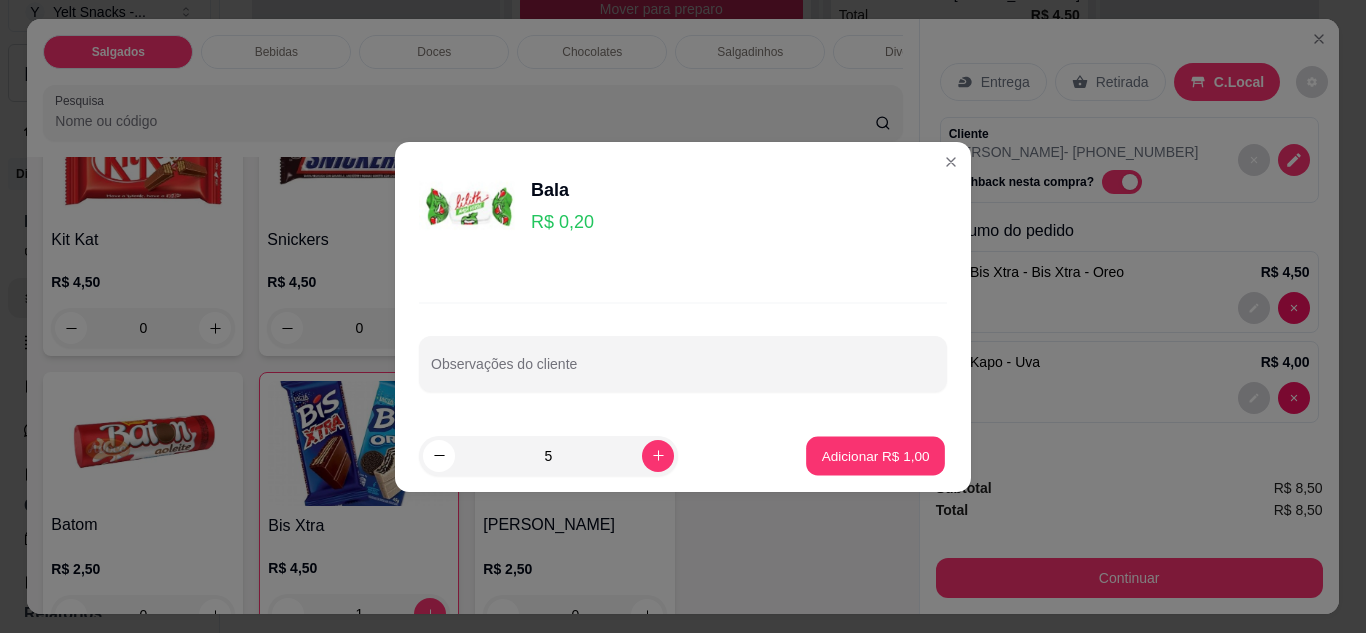 click on "Adicionar   R$ 1,00" at bounding box center [875, 455] 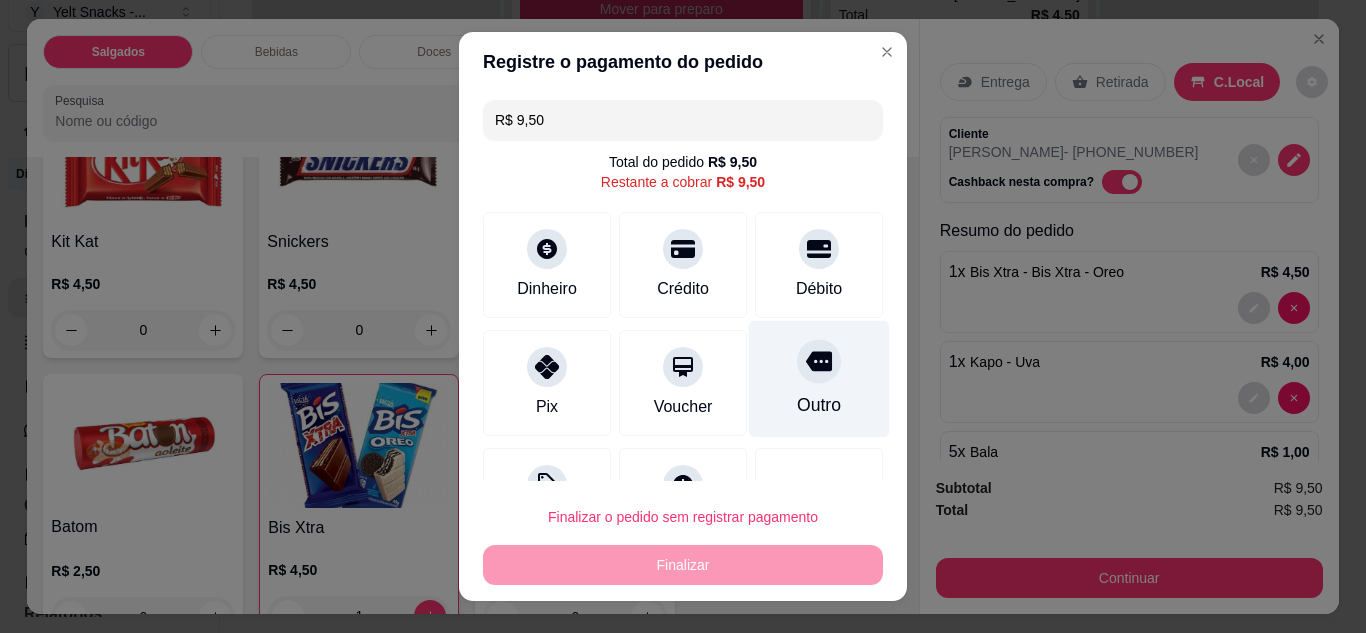 click at bounding box center [819, 361] 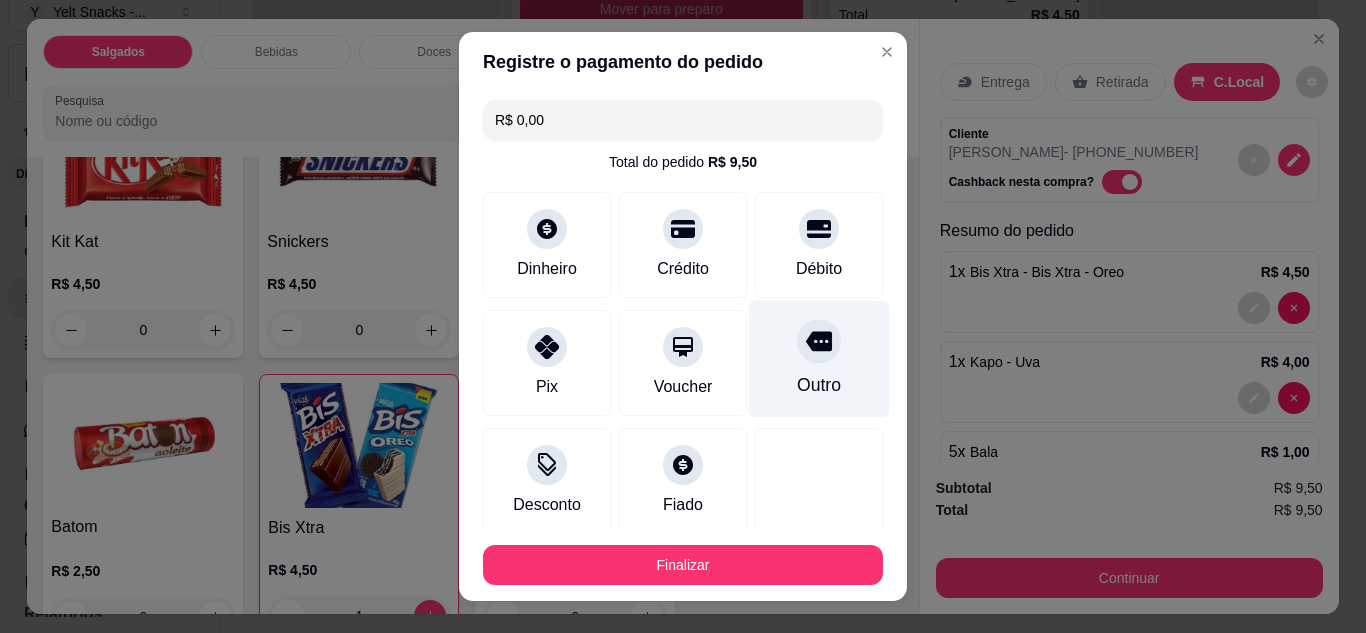 click on "Finalizar" at bounding box center [683, 565] 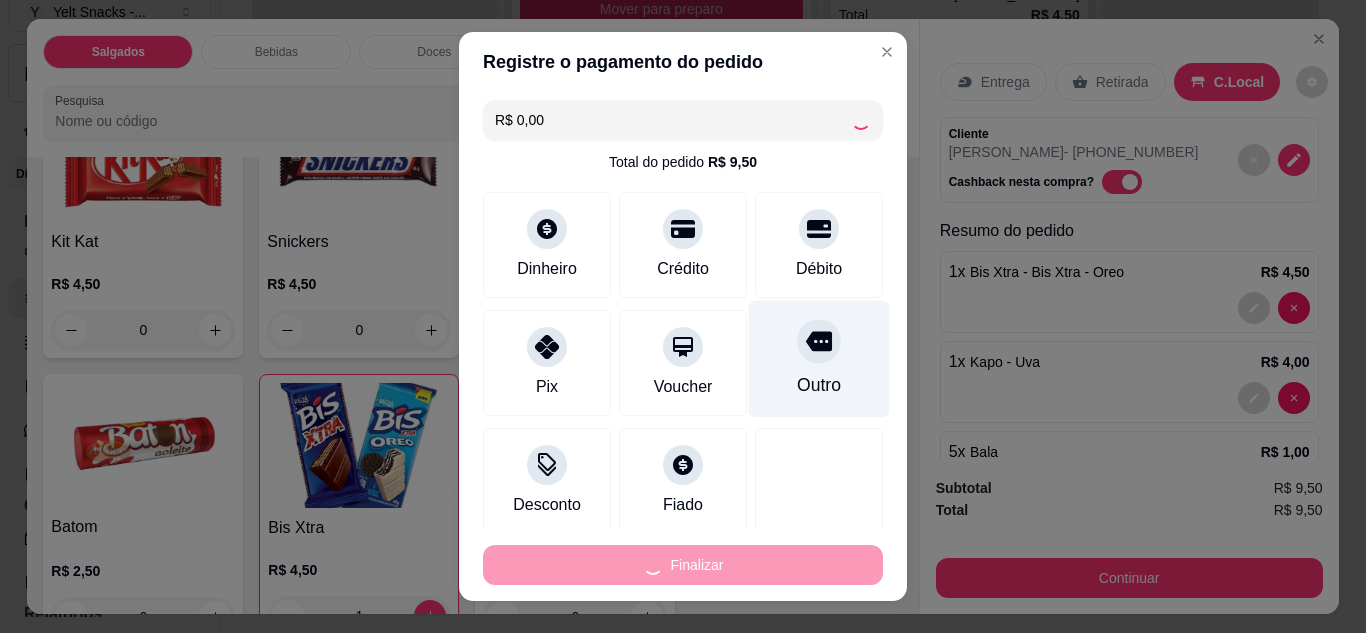 type on "0" 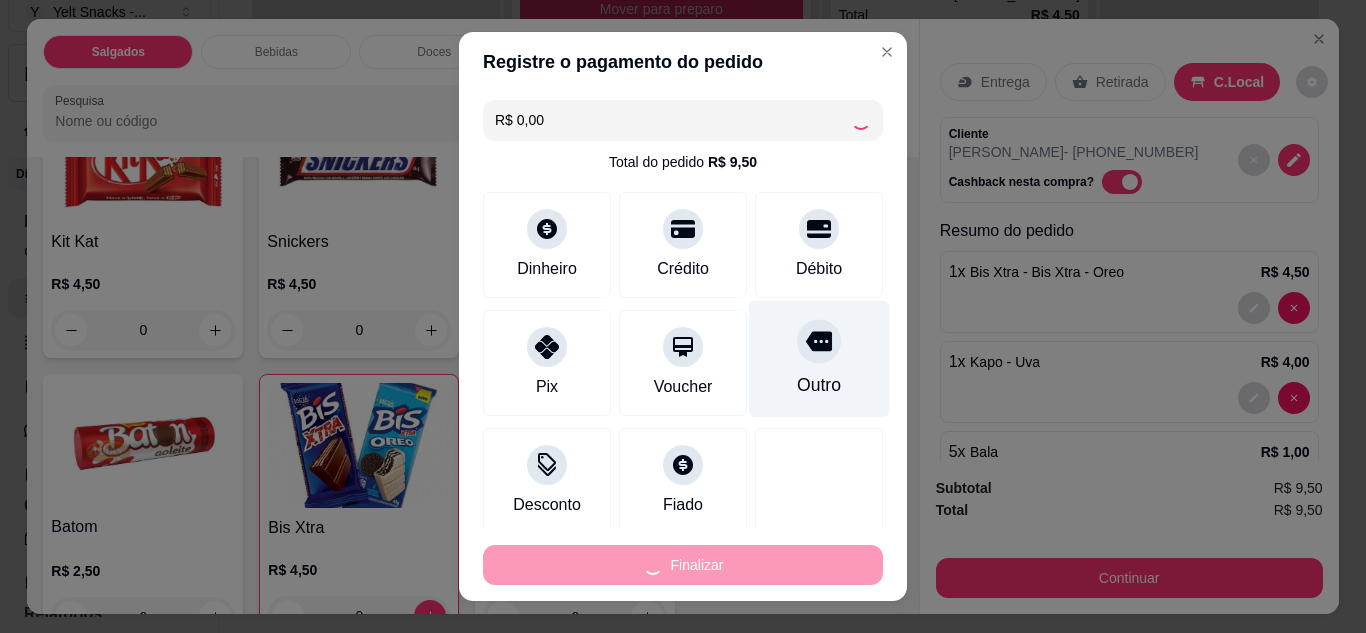 type on "-R$ 9,50" 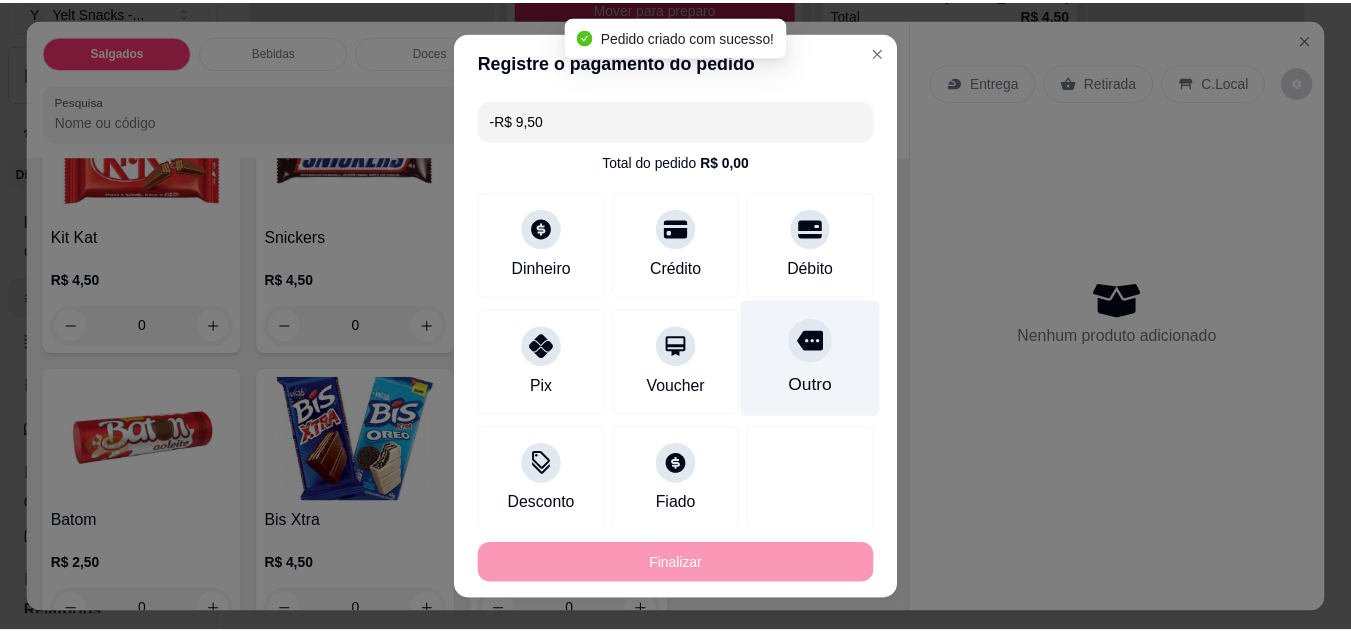 scroll, scrollTop: 3170, scrollLeft: 0, axis: vertical 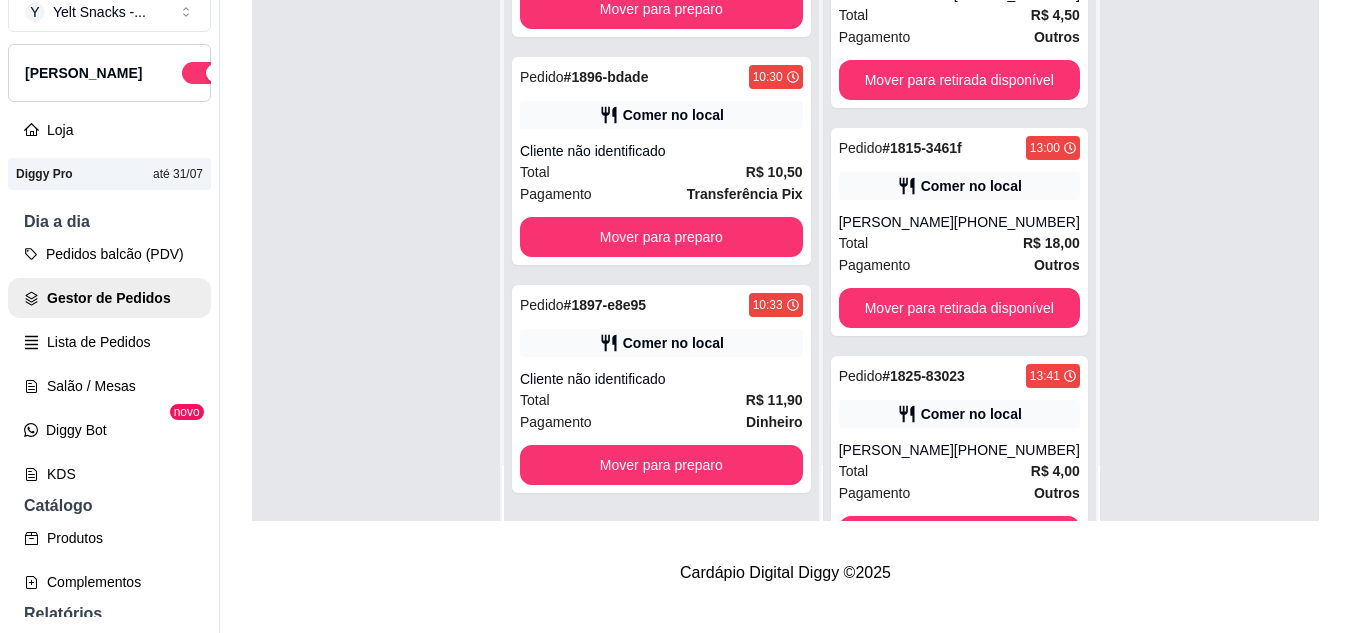 type 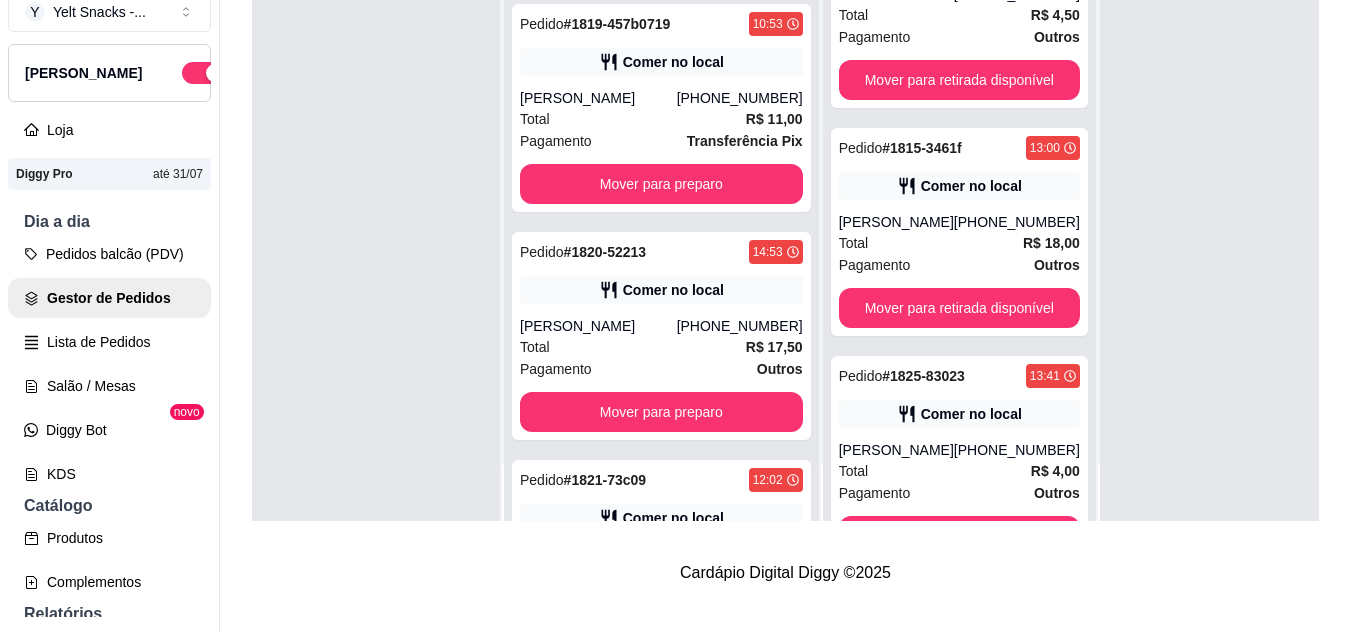 scroll, scrollTop: 1411, scrollLeft: 0, axis: vertical 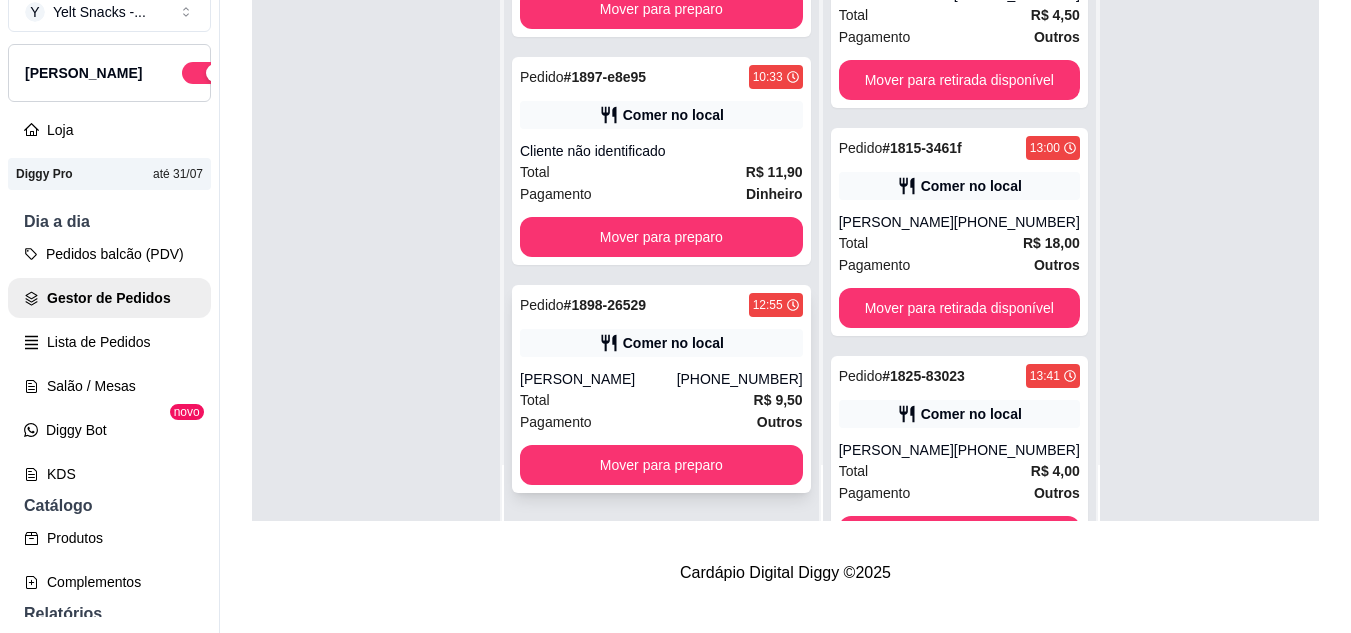 click on "[PERSON_NAME]" at bounding box center (598, 379) 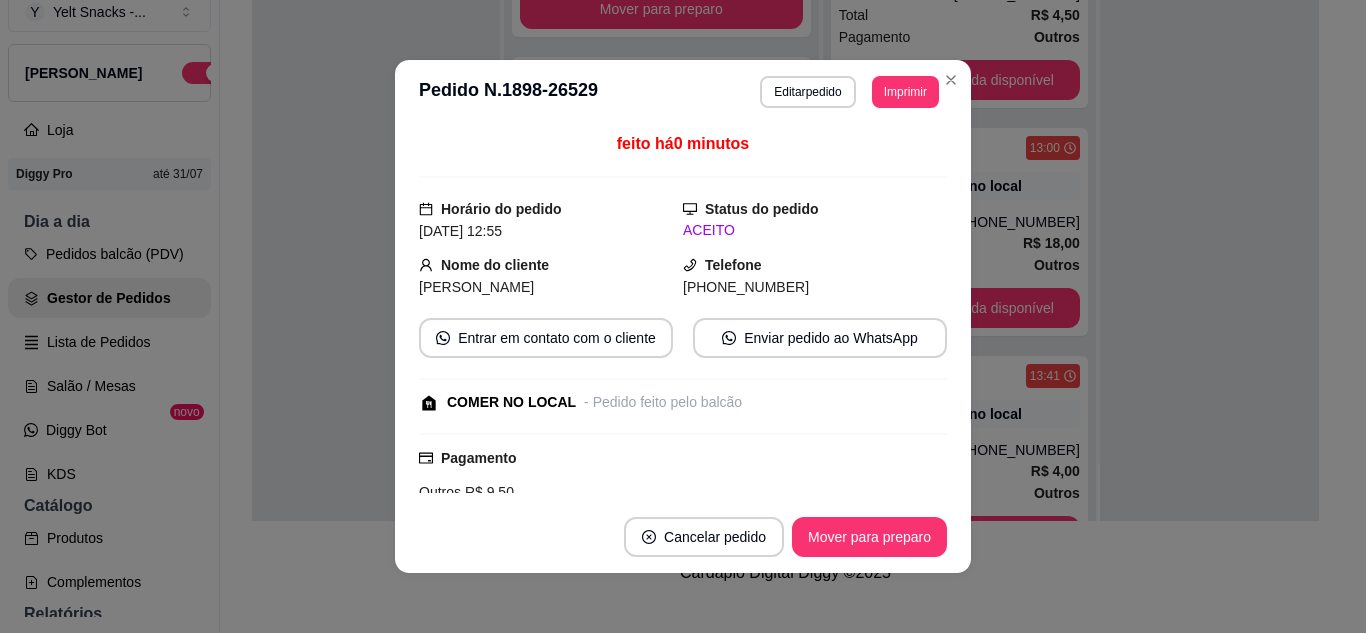 click on "Imprimir" at bounding box center (905, 92) 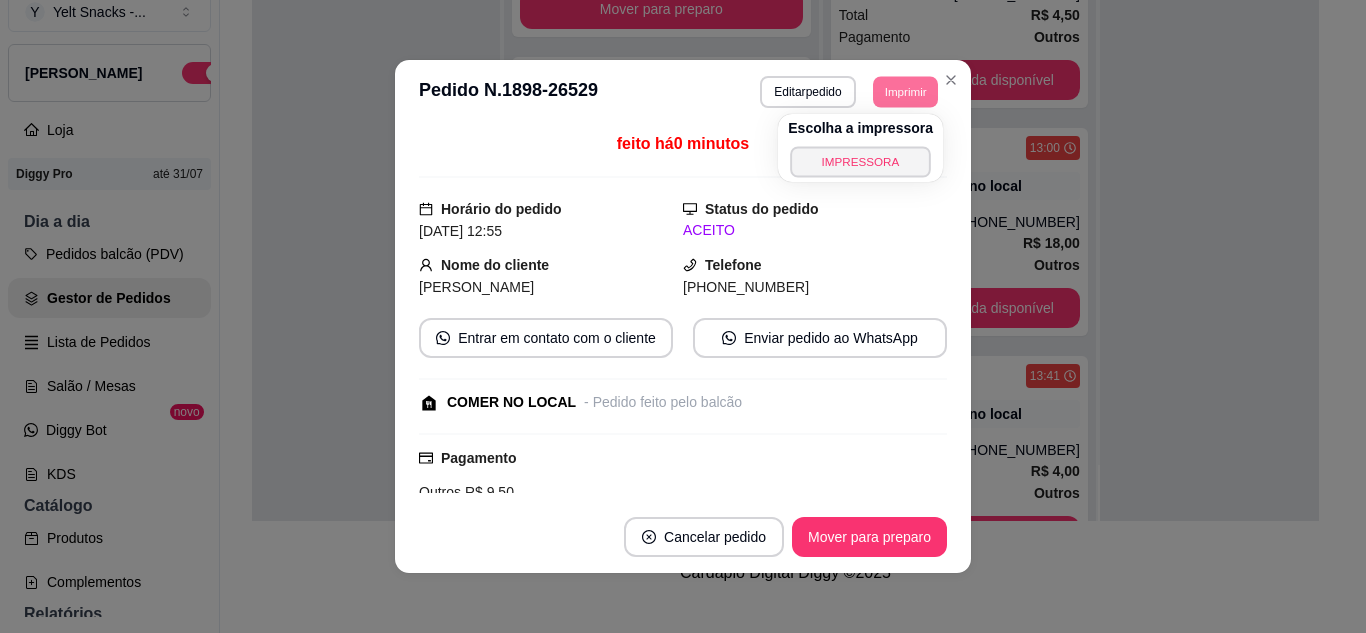 click on "IMPRESSORA" at bounding box center [860, 161] 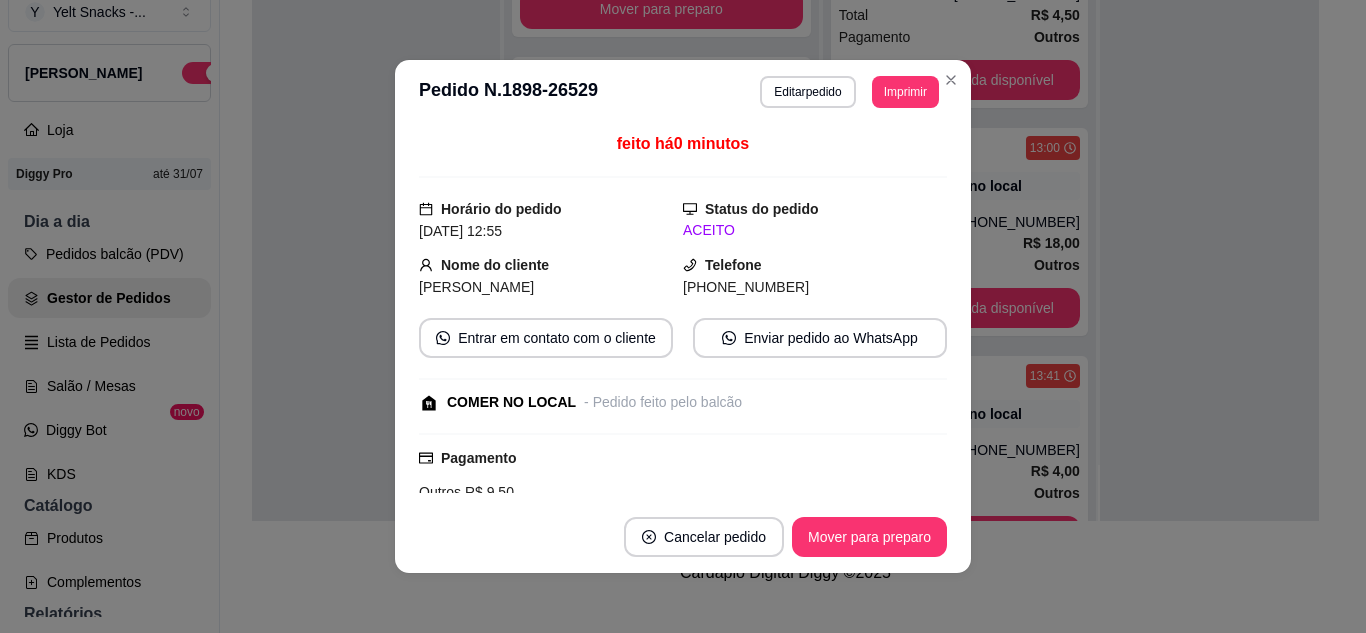 click on "Pedido  # 1812-63bcc 13:58 Comer no local Débora Profeta [PHONE_NUMBER] Total R$ 4,50 Pagamento Outros Mover para retirada disponível" at bounding box center [959, 4] 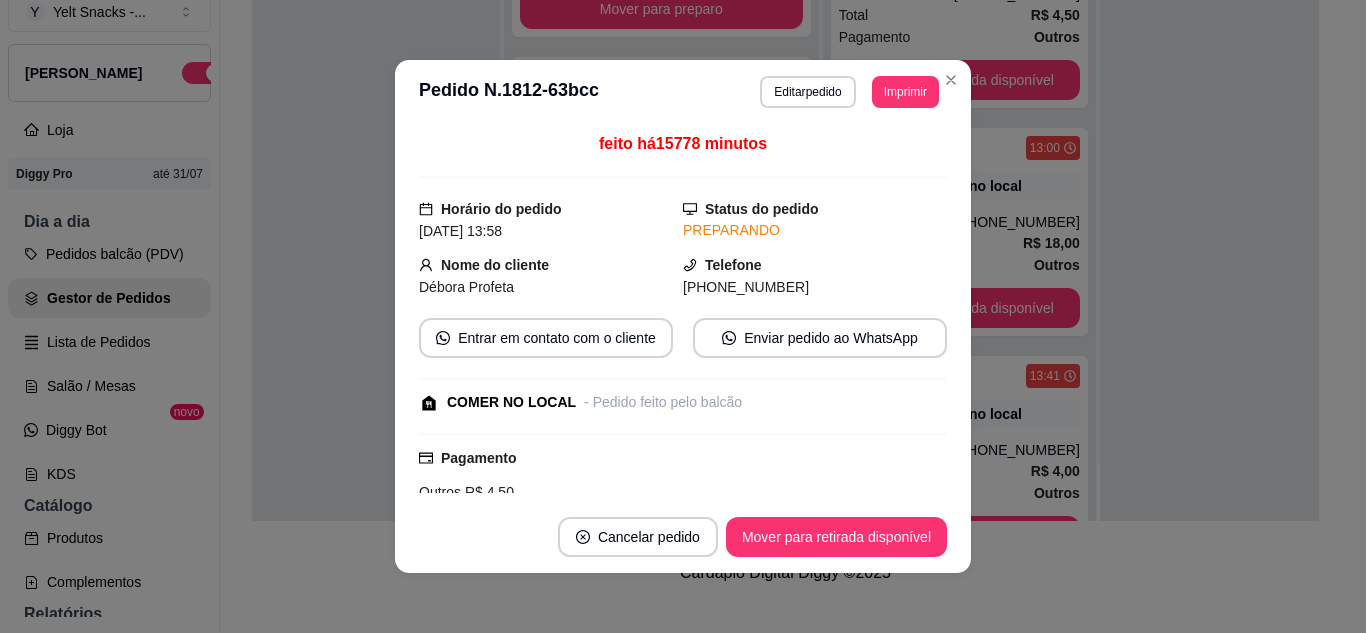 click at bounding box center (1224, 204) 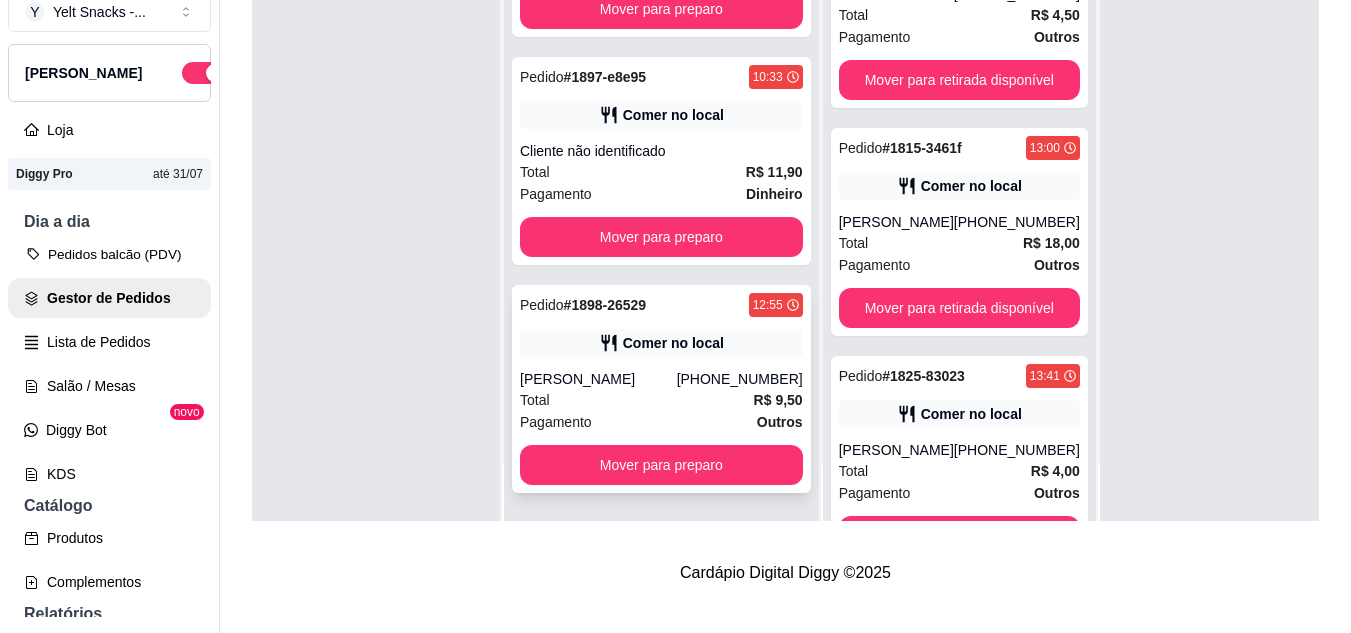 click on "Pedidos balcão (PDV)" at bounding box center [109, 254] 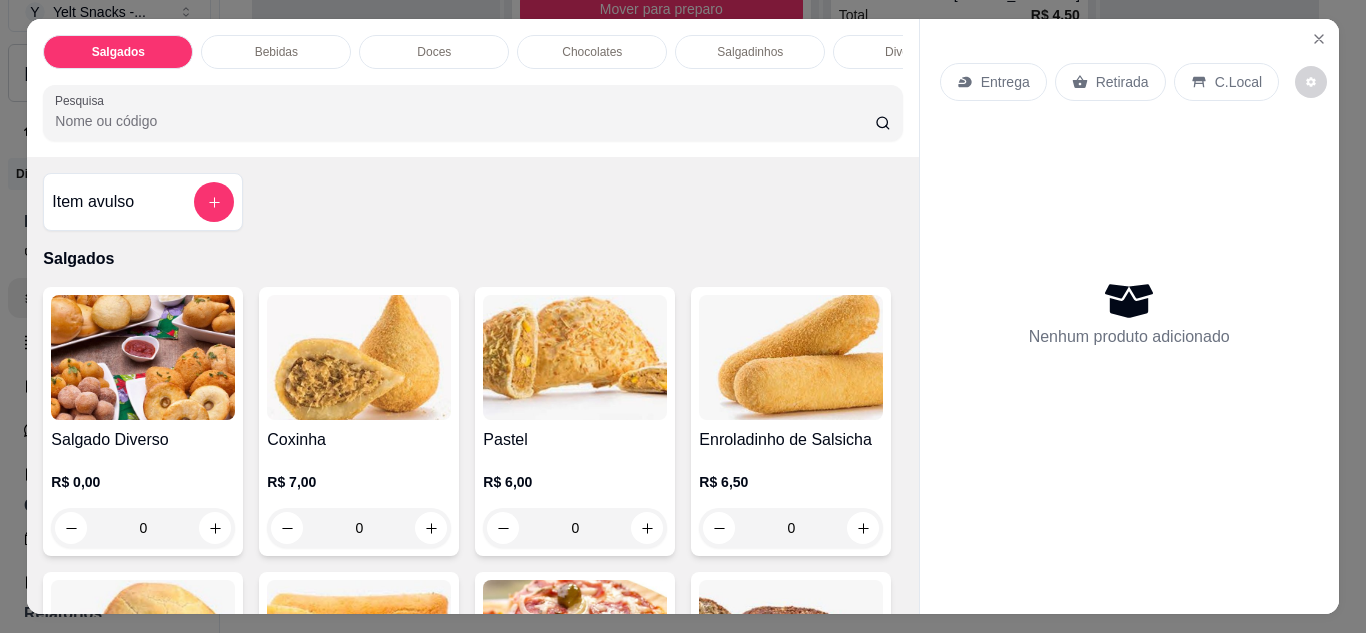 click on "C.Local" at bounding box center [1238, 82] 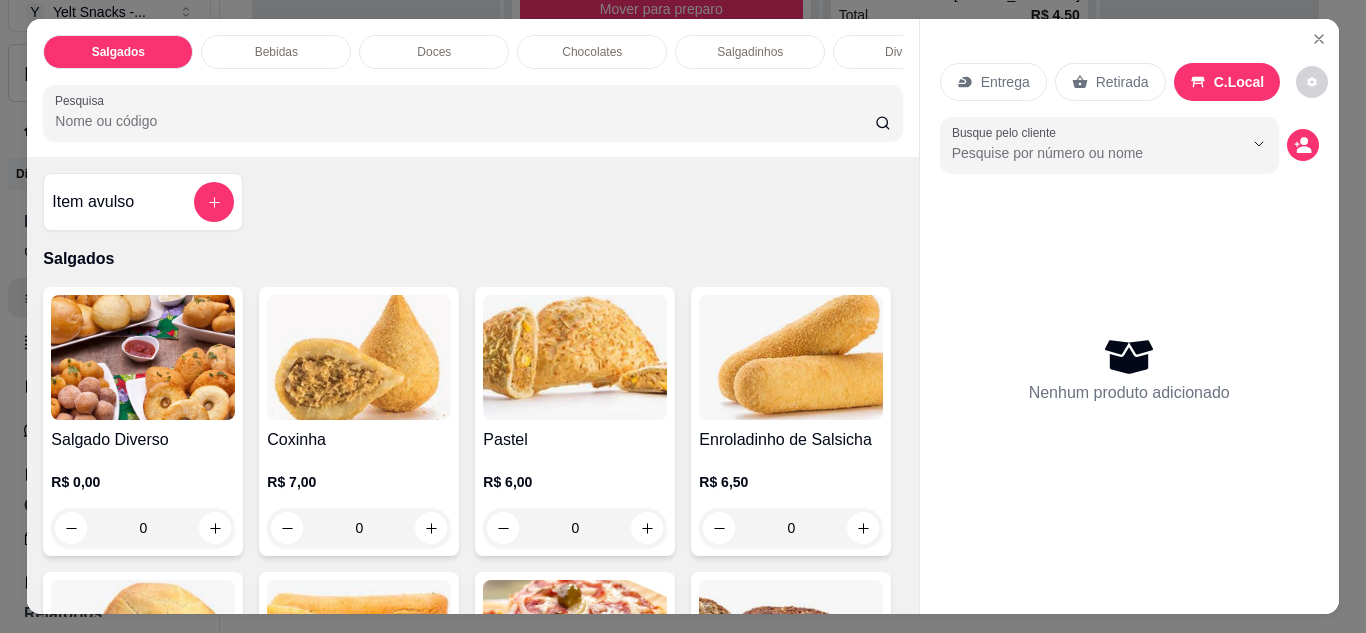 click at bounding box center (1258, 143) 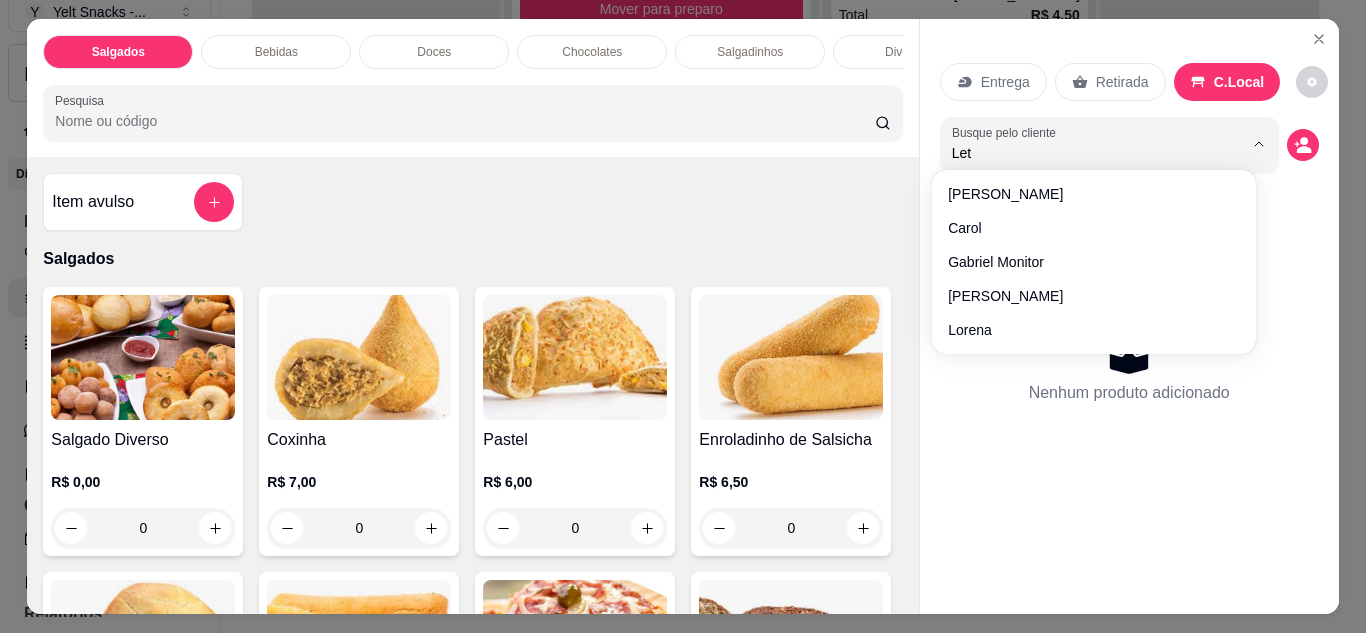 type on "Leti" 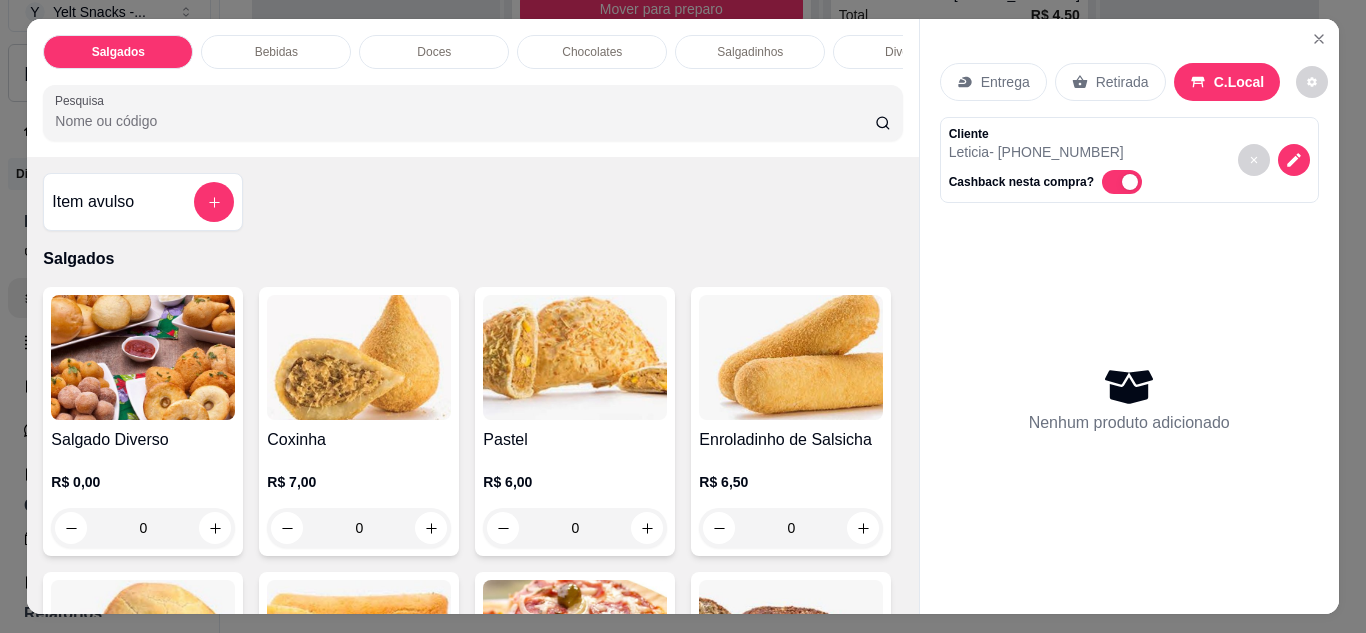 click on "Coxinha" at bounding box center (359, 440) 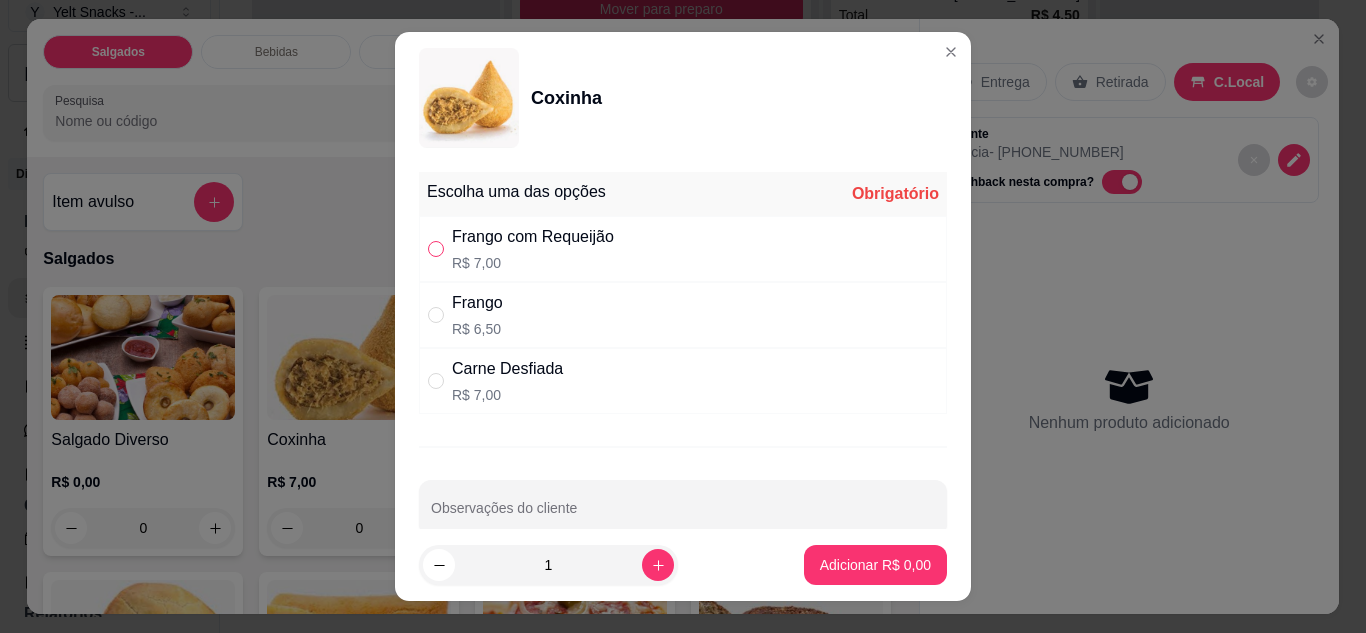 click at bounding box center (436, 249) 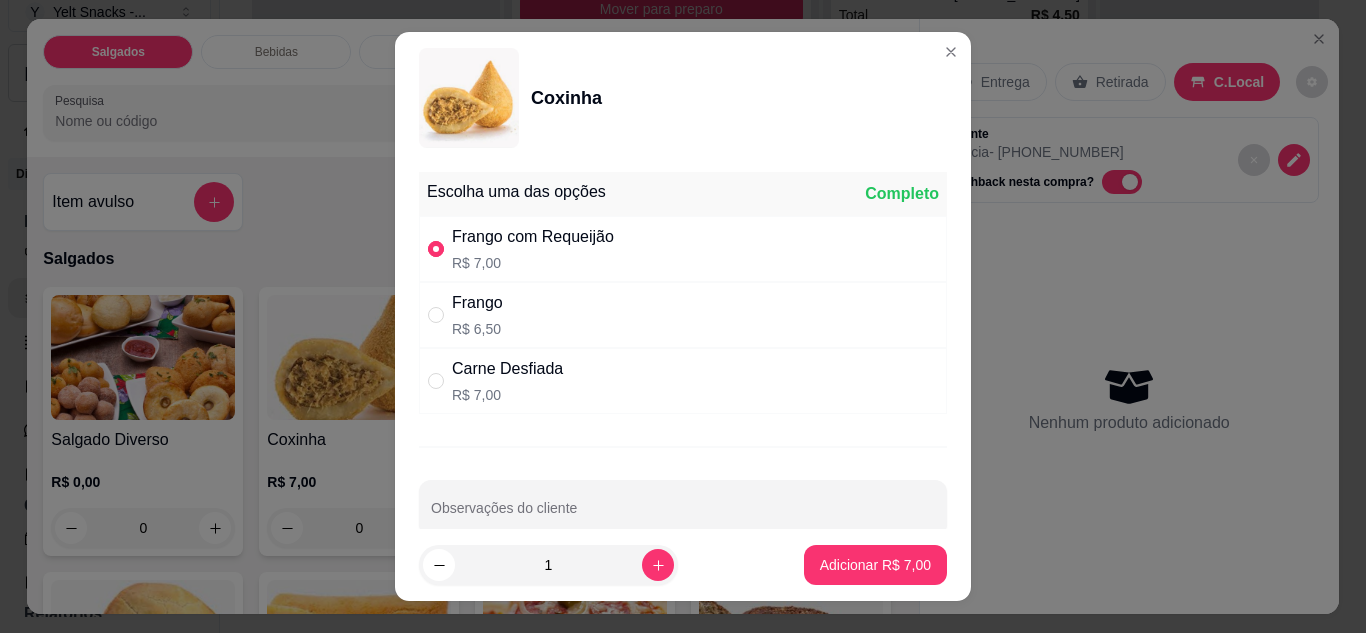 click on "Adicionar   R$ 7,00" at bounding box center (875, 565) 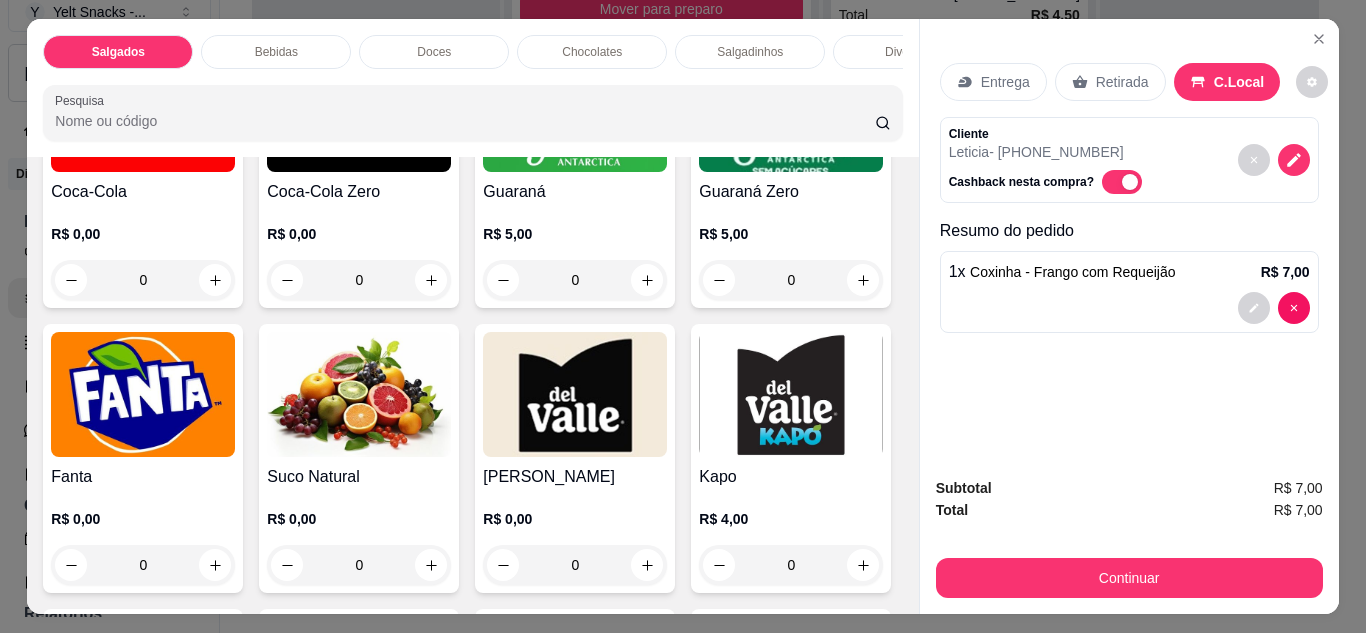 scroll, scrollTop: 1143, scrollLeft: 0, axis: vertical 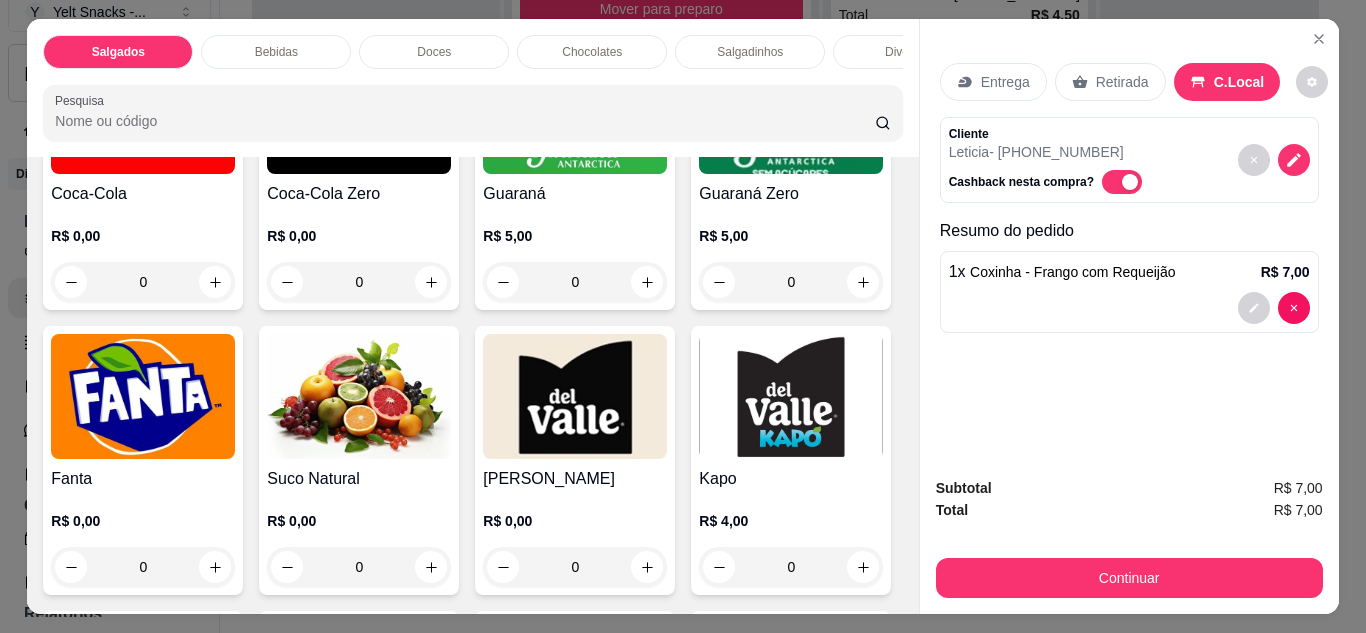 click on "Coca-Cola" at bounding box center [143, 194] 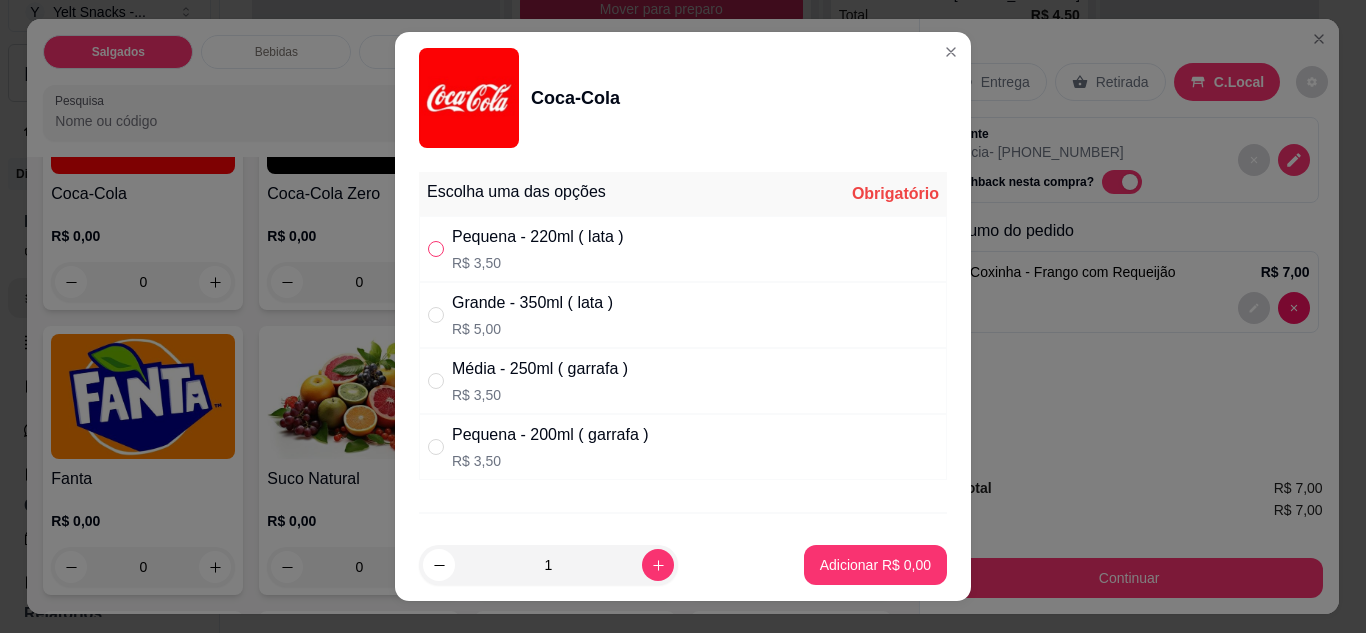 click at bounding box center (436, 249) 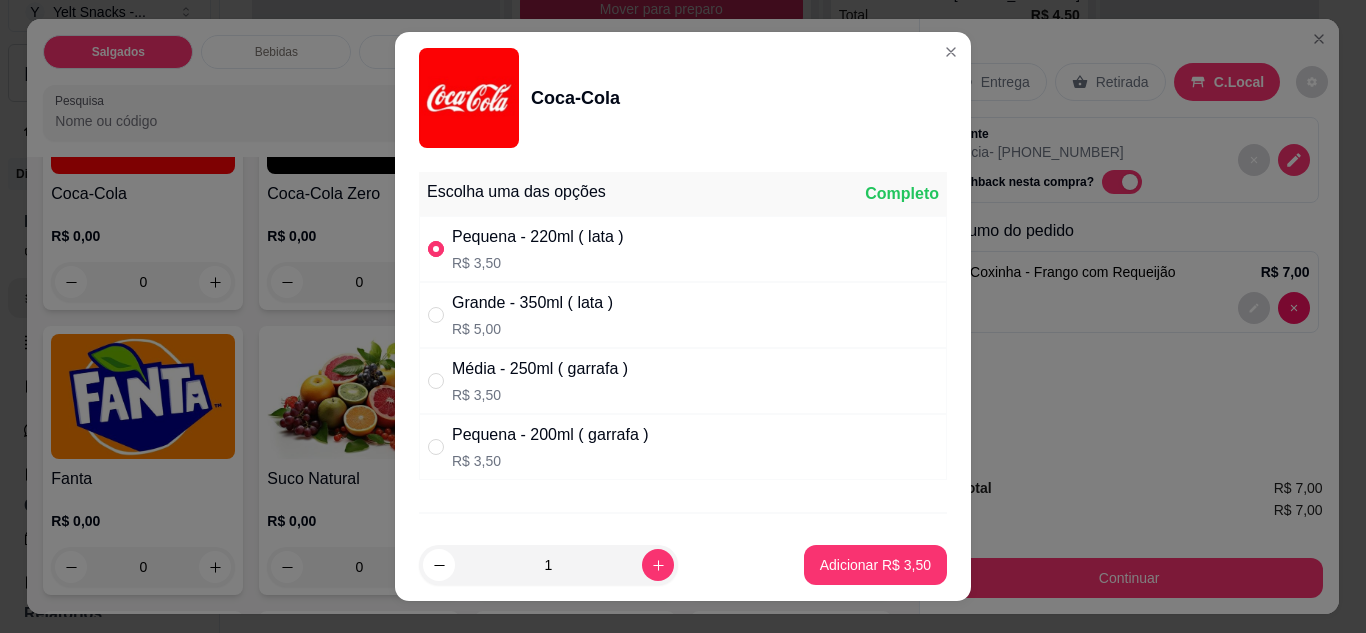 click 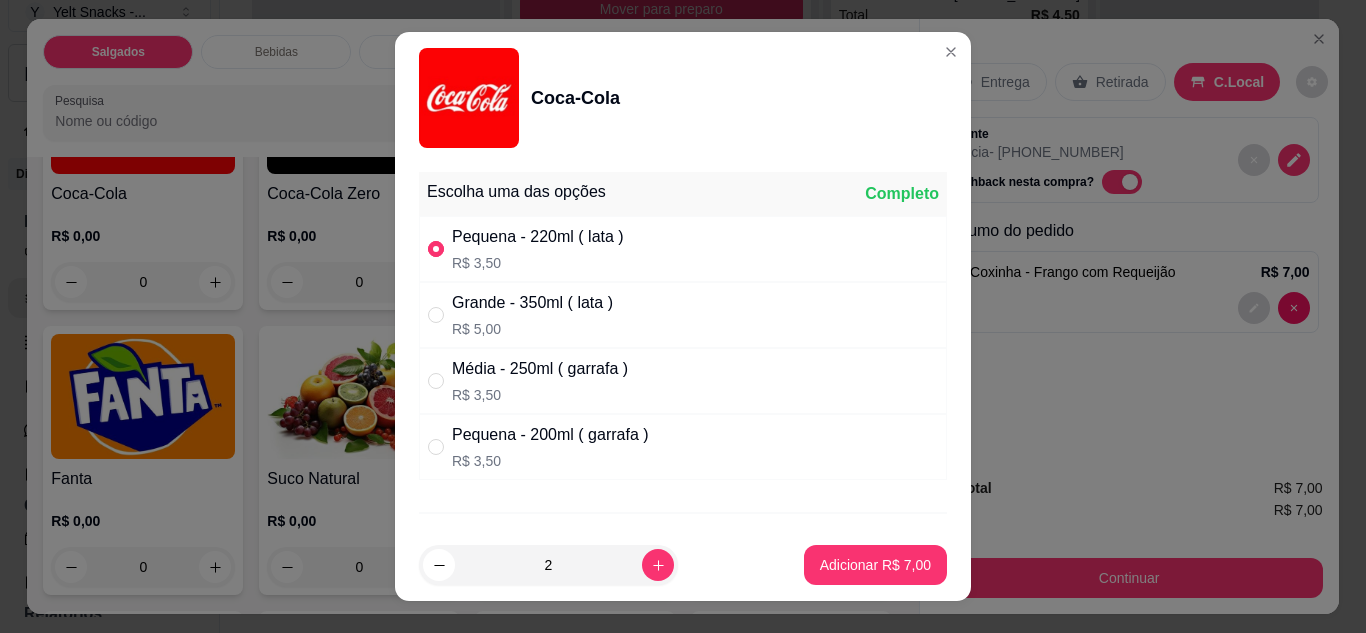 click on "Adicionar   R$ 7,00" at bounding box center (875, 565) 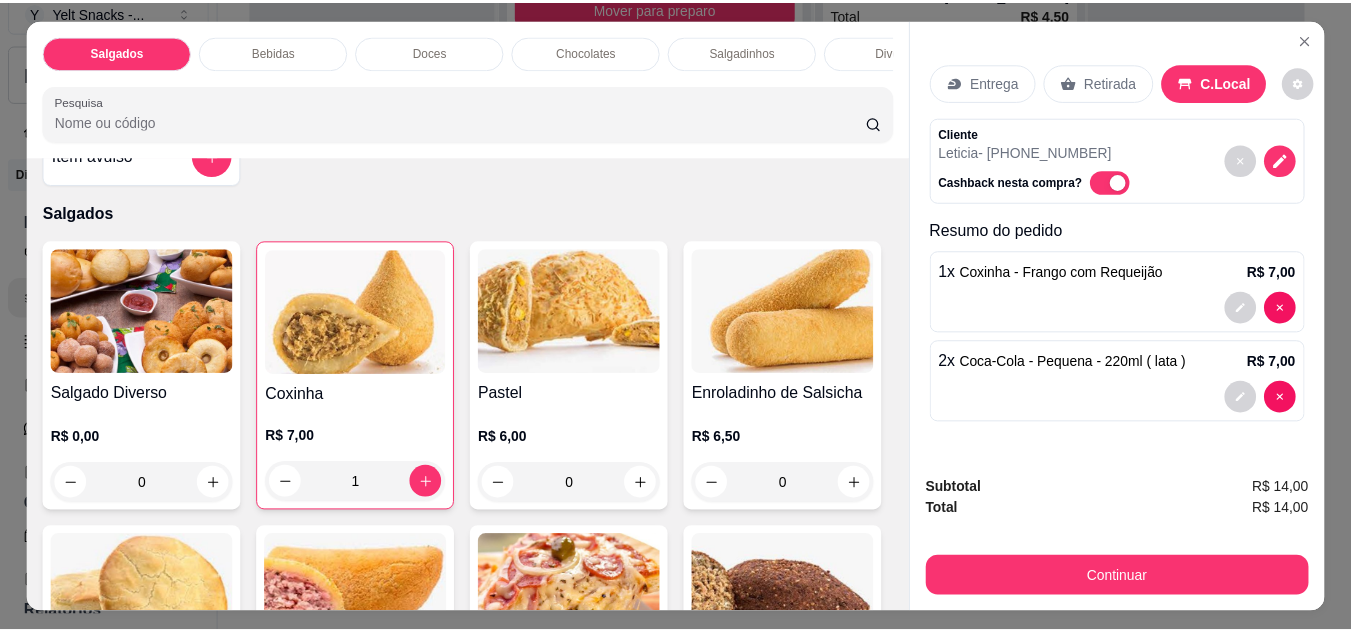 scroll, scrollTop: 0, scrollLeft: 0, axis: both 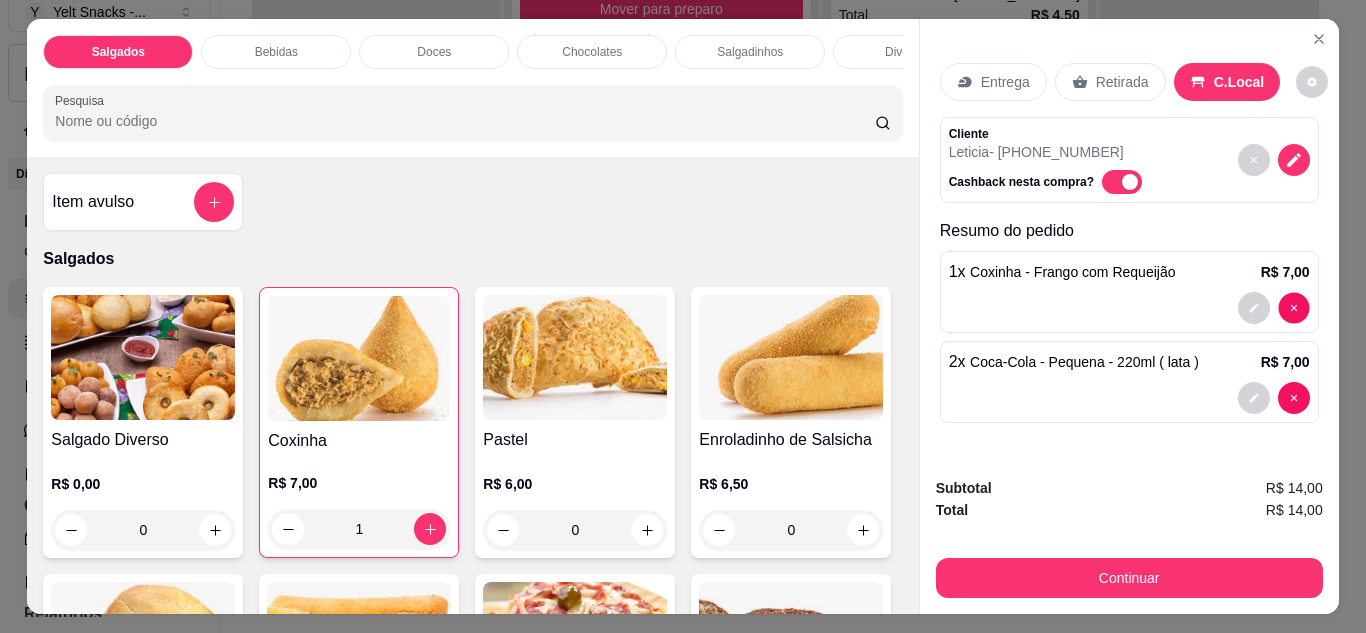 click at bounding box center (1294, 398) 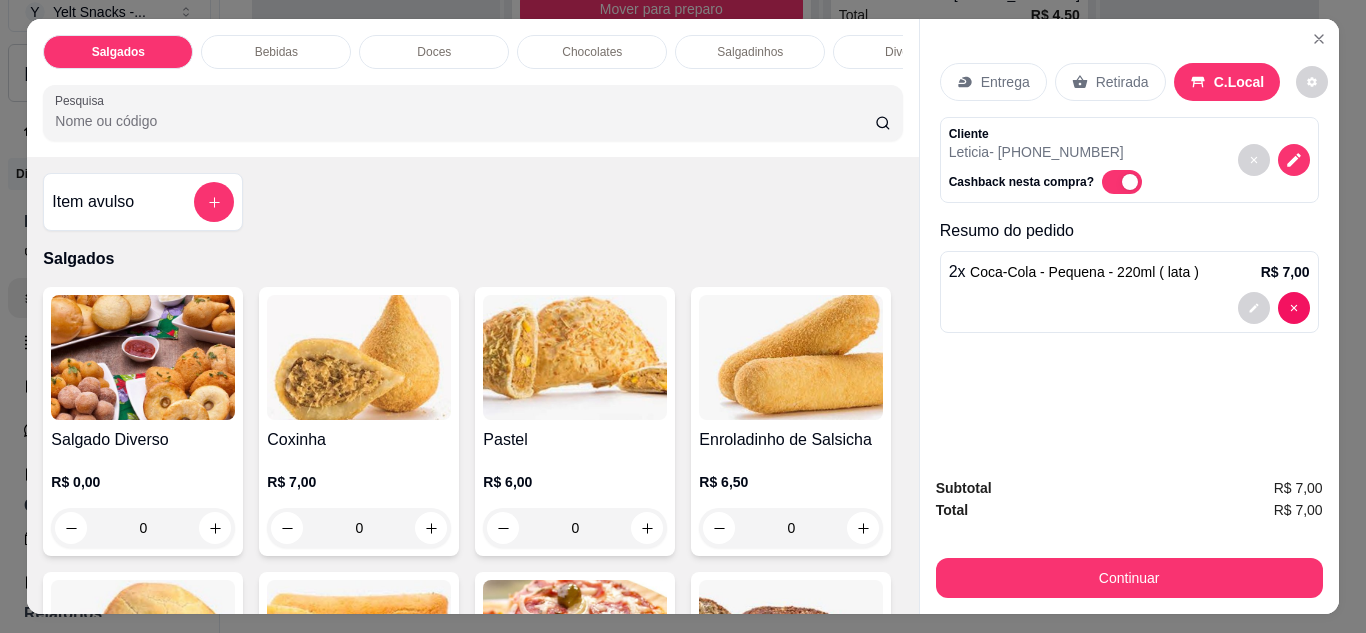 click at bounding box center (359, 357) 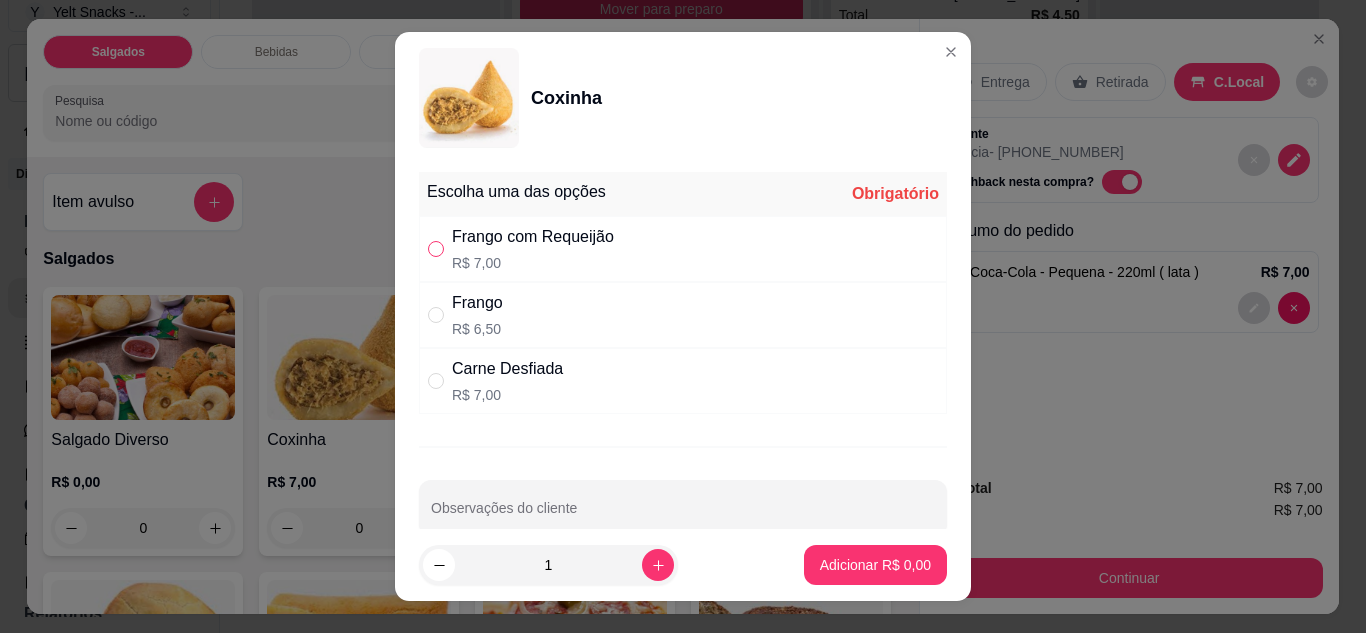click at bounding box center [436, 249] 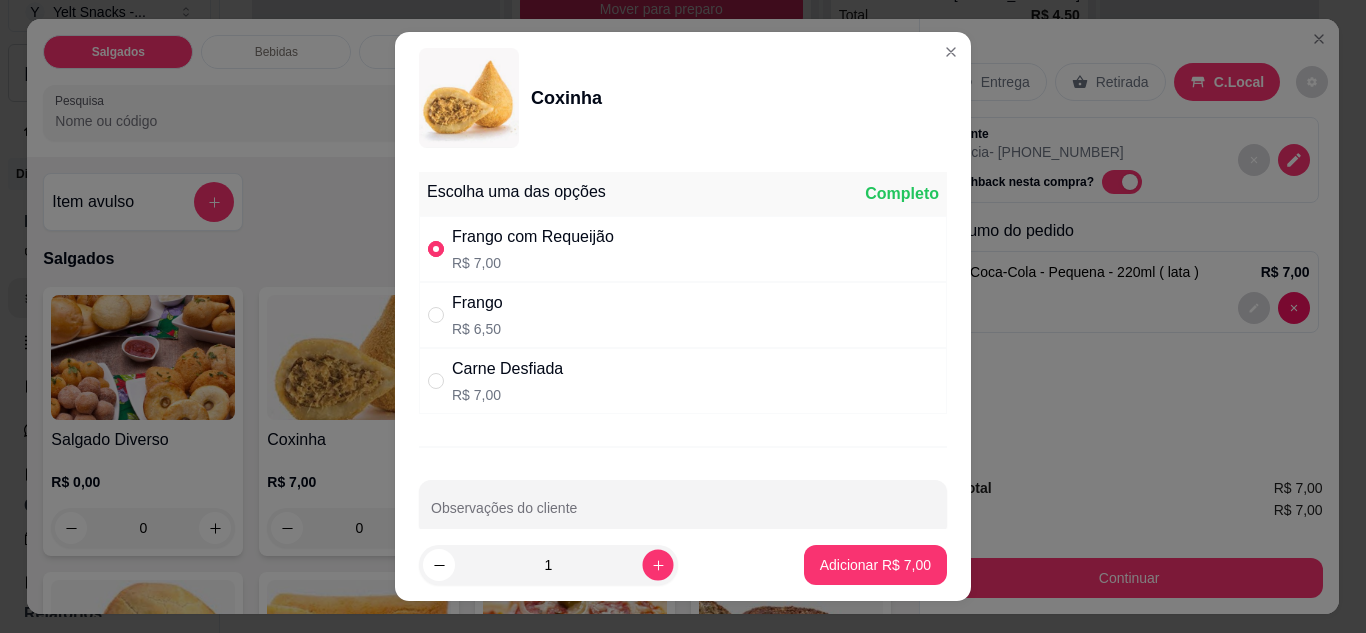 click 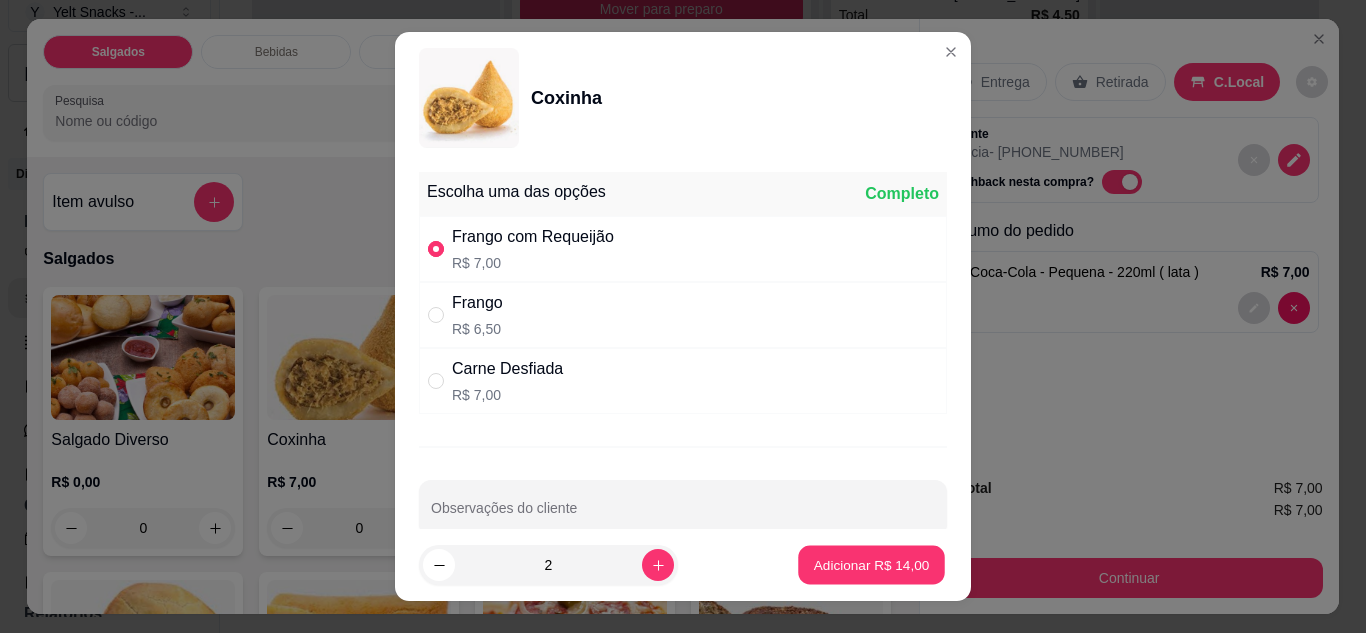 click on "Adicionar   R$ 14,00" at bounding box center (872, 565) 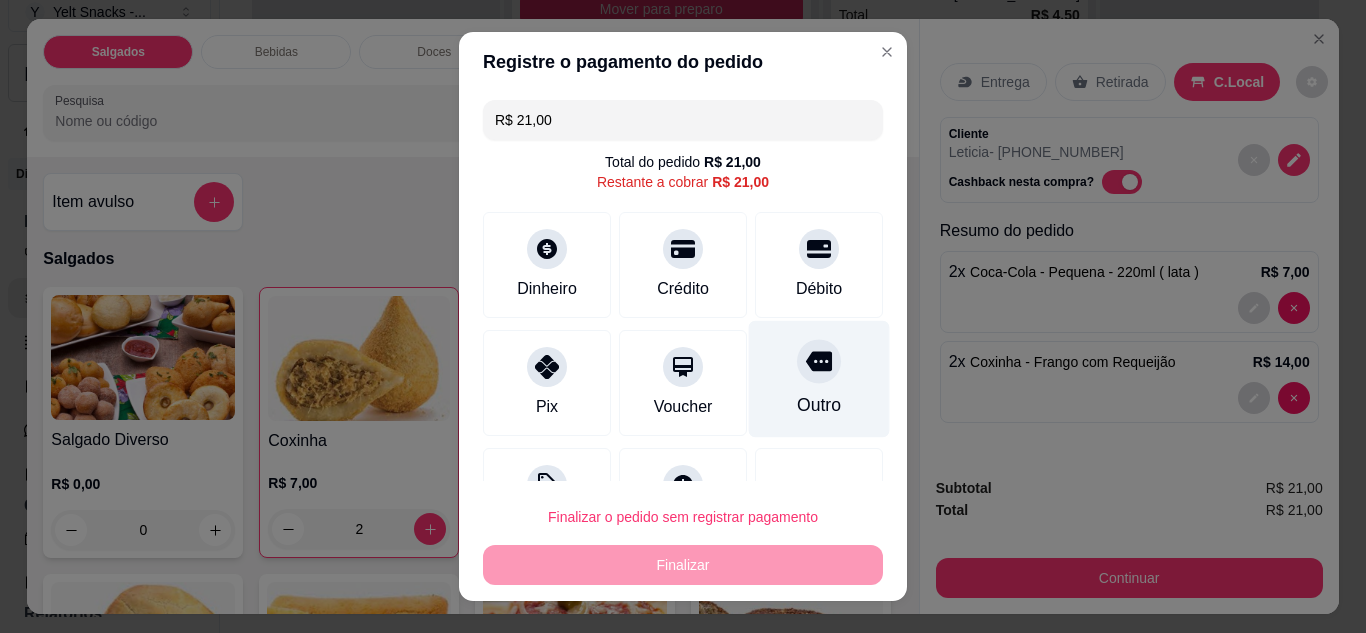 click 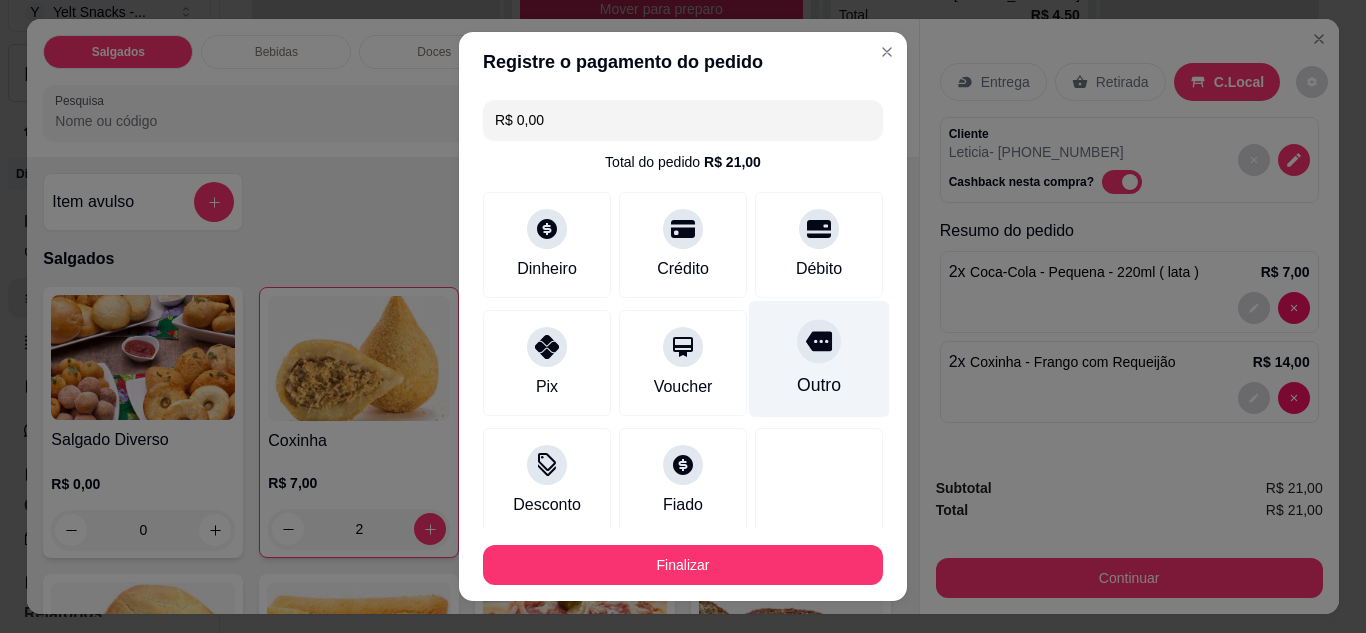 click on "Finalizar" at bounding box center [683, 565] 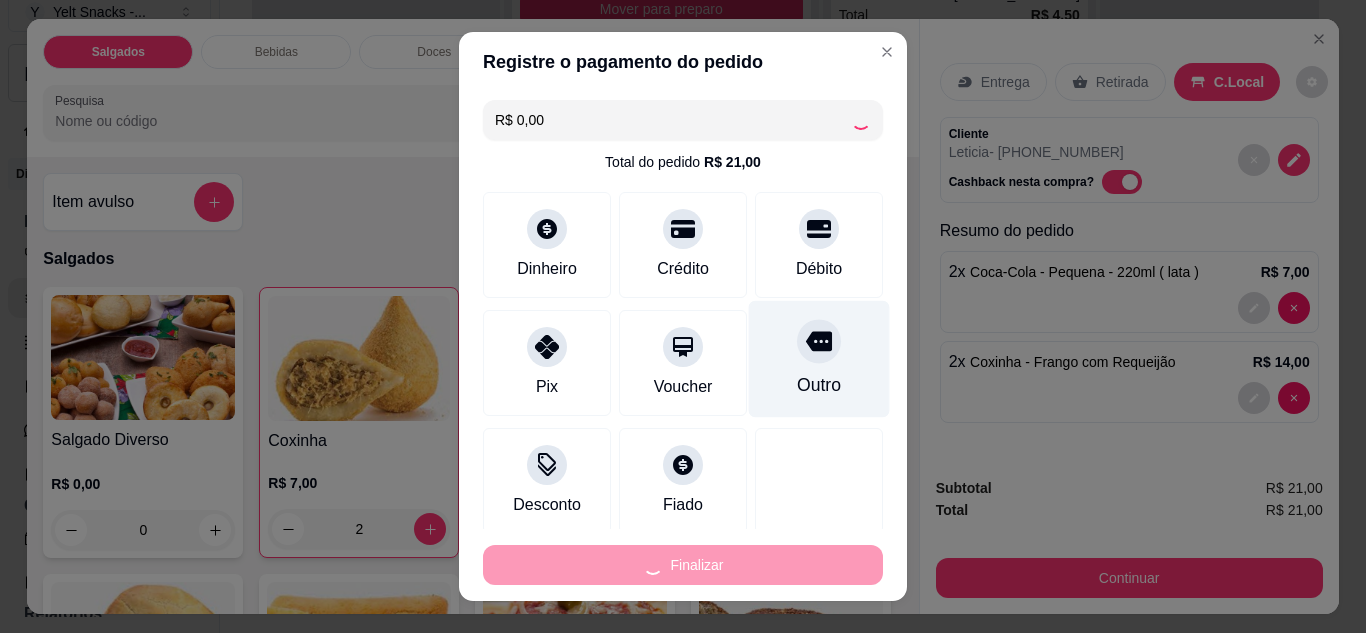 type on "0" 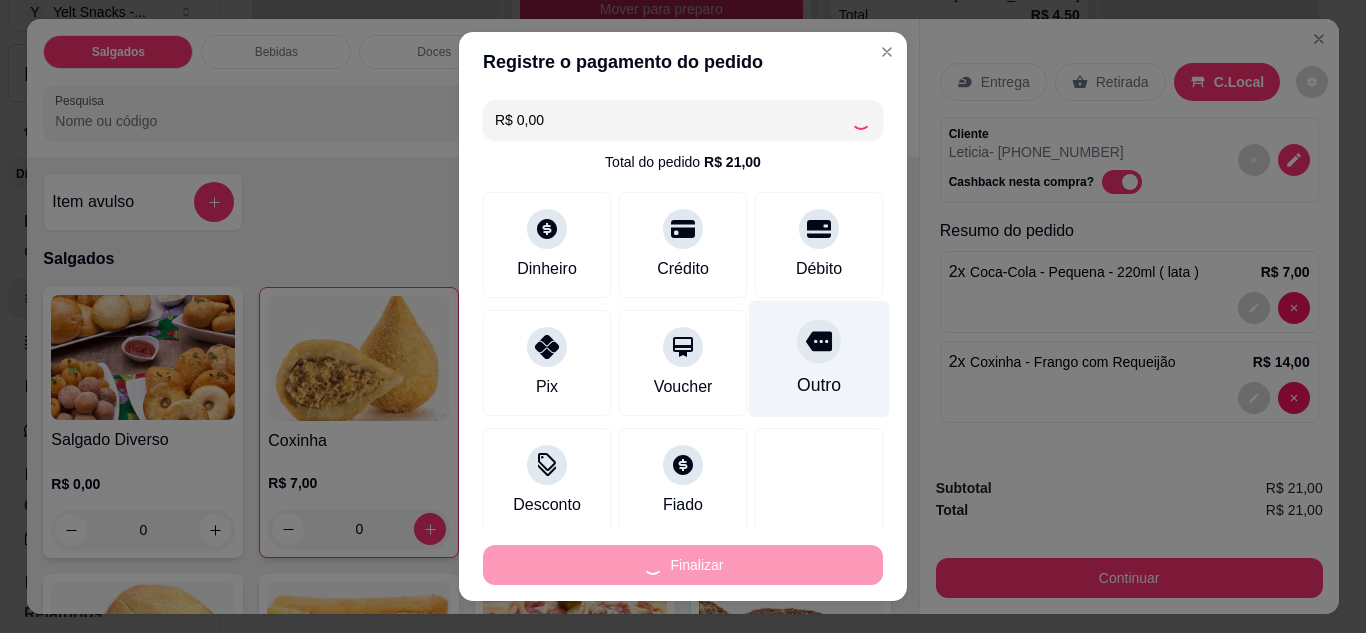type on "-R$ 21,00" 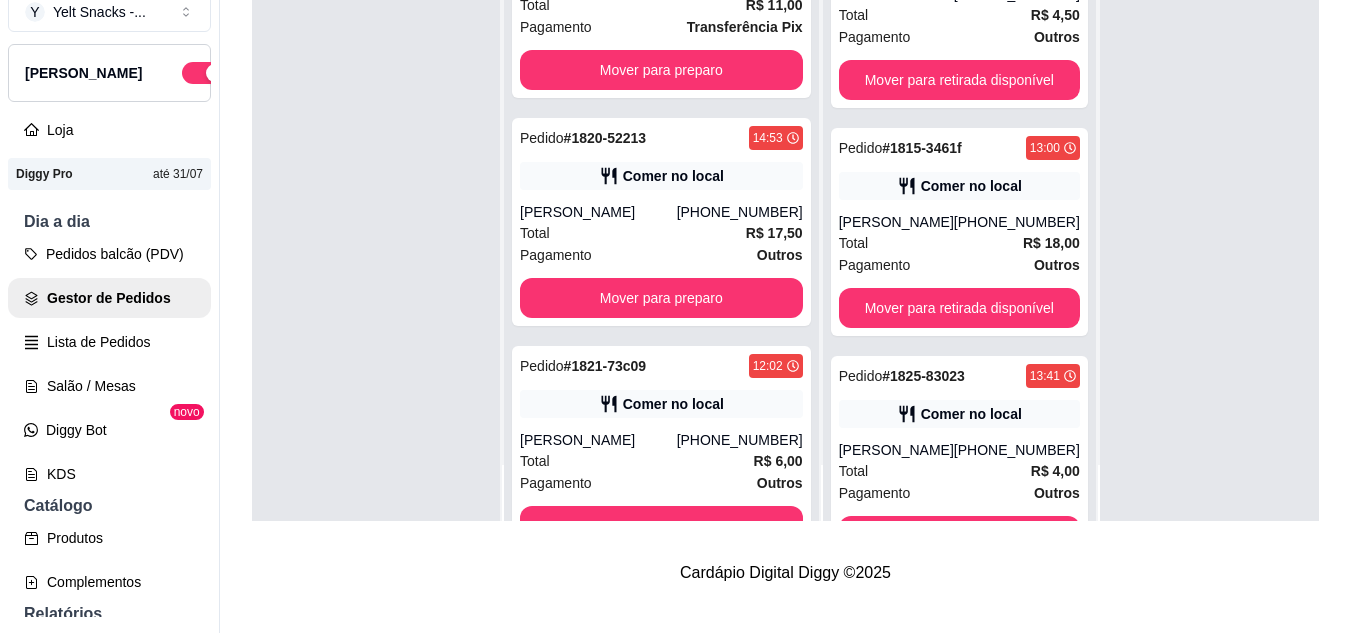 scroll, scrollTop: 0, scrollLeft: 0, axis: both 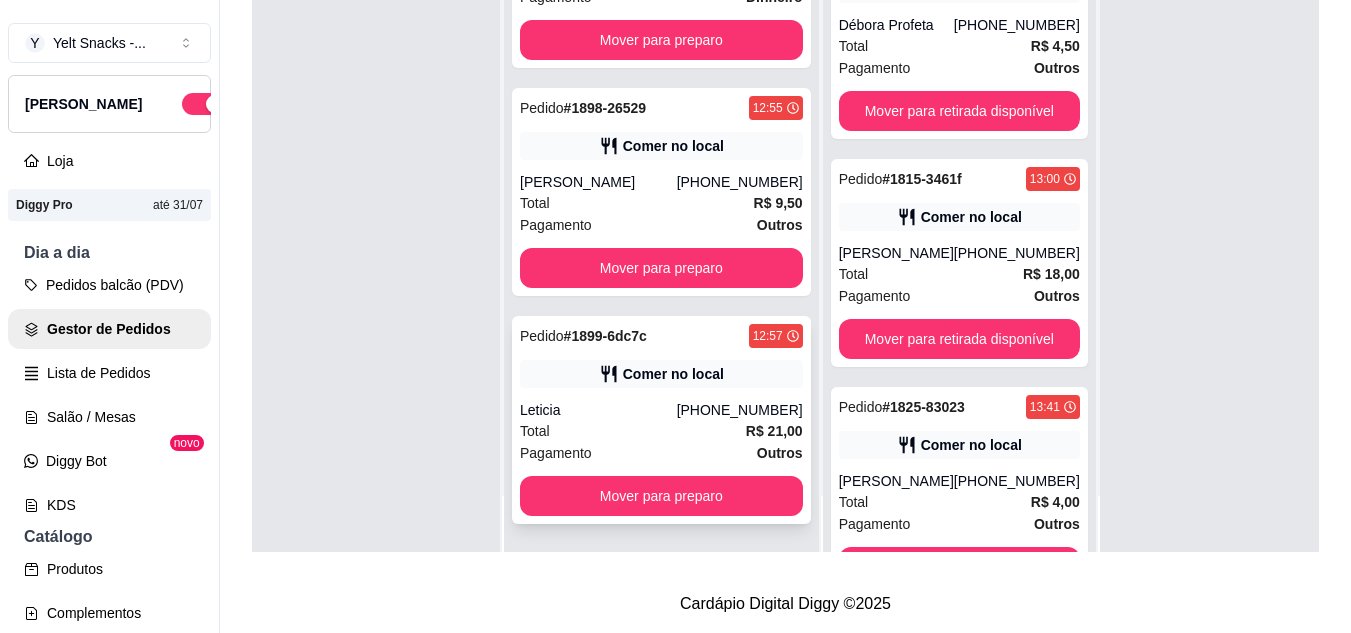 click on "Leticia" at bounding box center [598, 410] 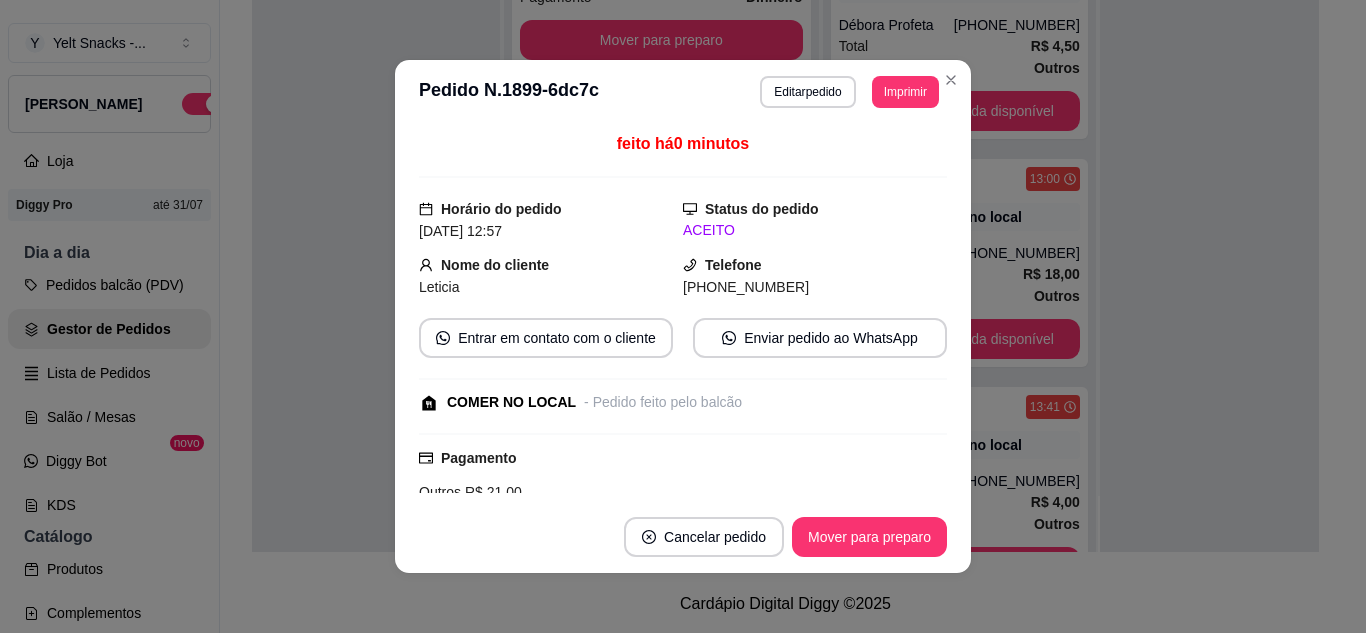click on "Imprimir" at bounding box center (905, 92) 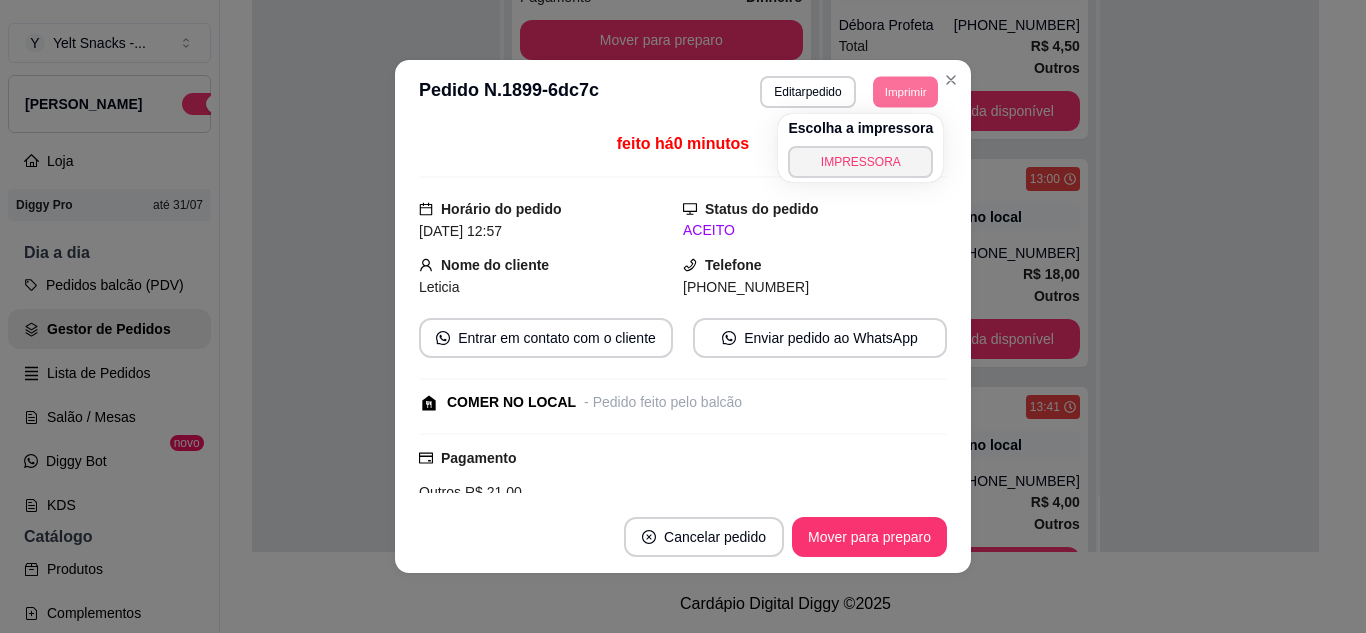 click on "IMPRESSORA" at bounding box center [860, 162] 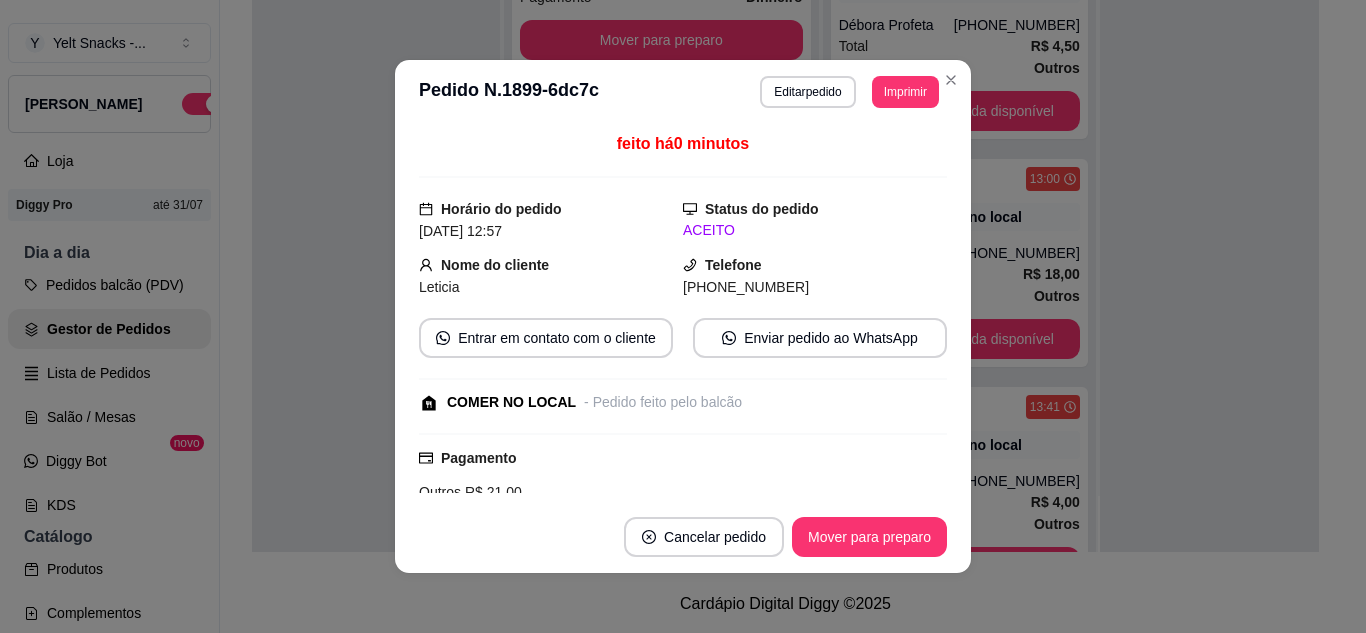 click on "Loja" at bounding box center (109, 161) 